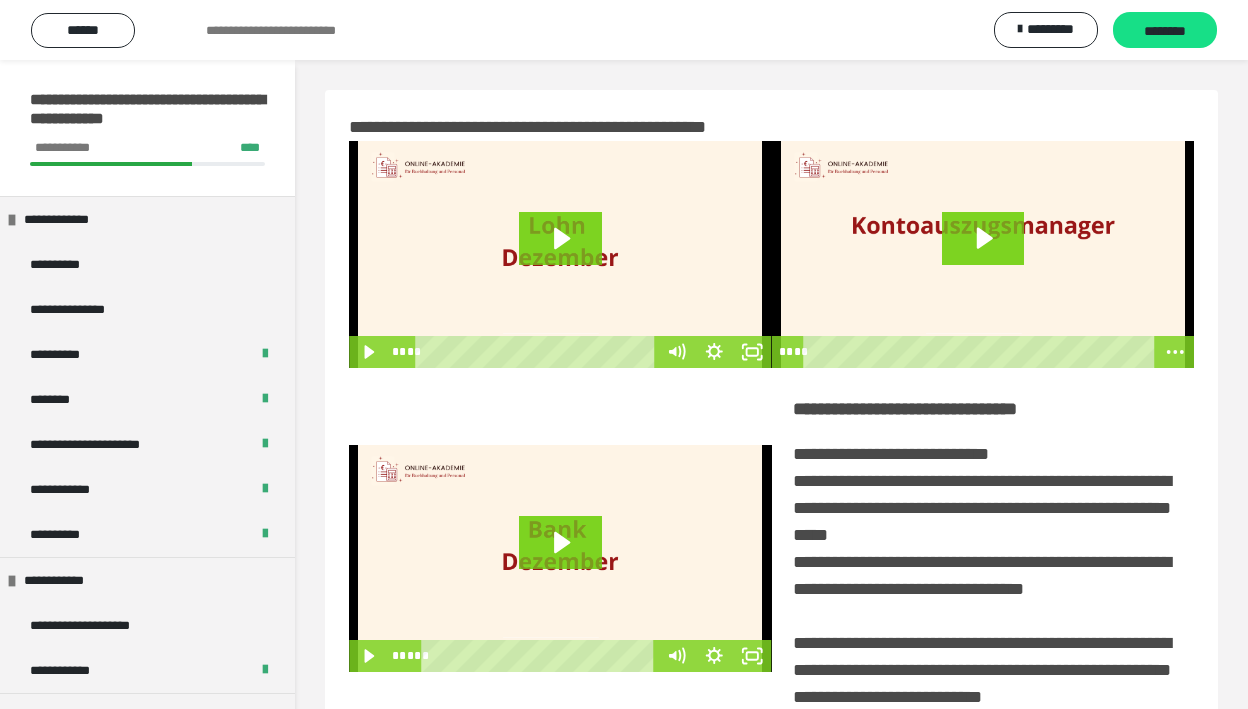 scroll, scrollTop: 374, scrollLeft: 0, axis: vertical 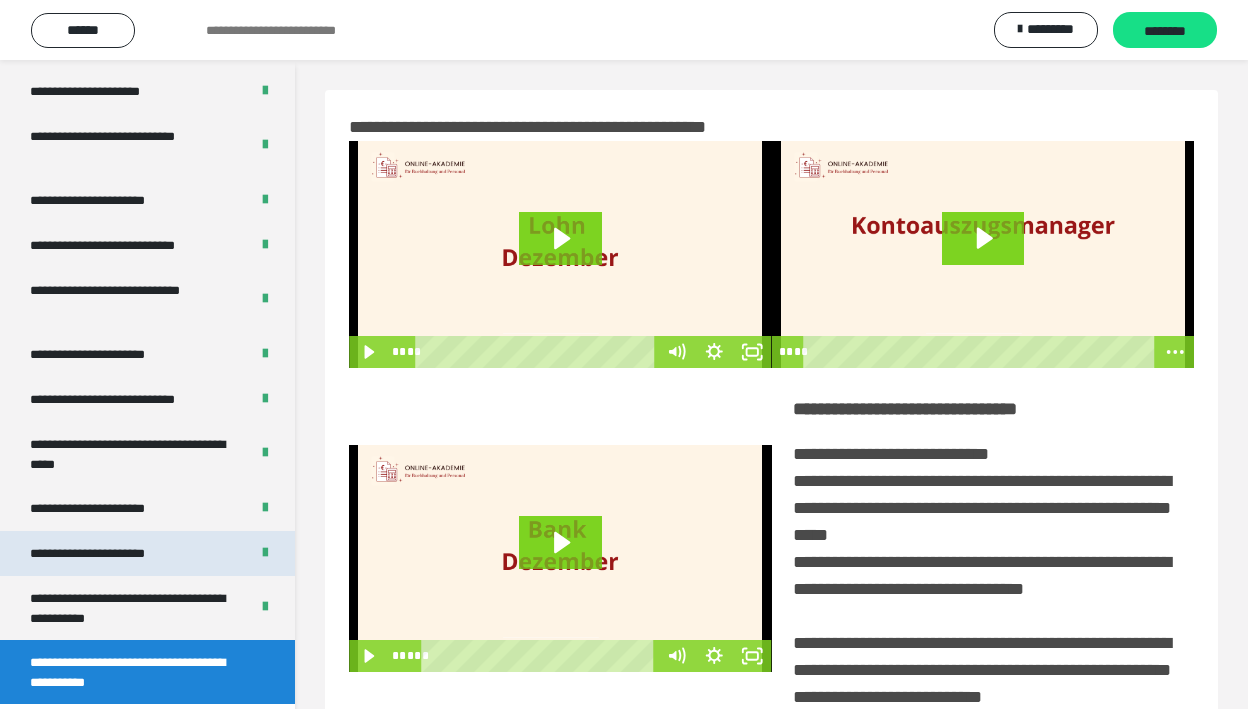 click on "**********" at bounding box center (111, 553) 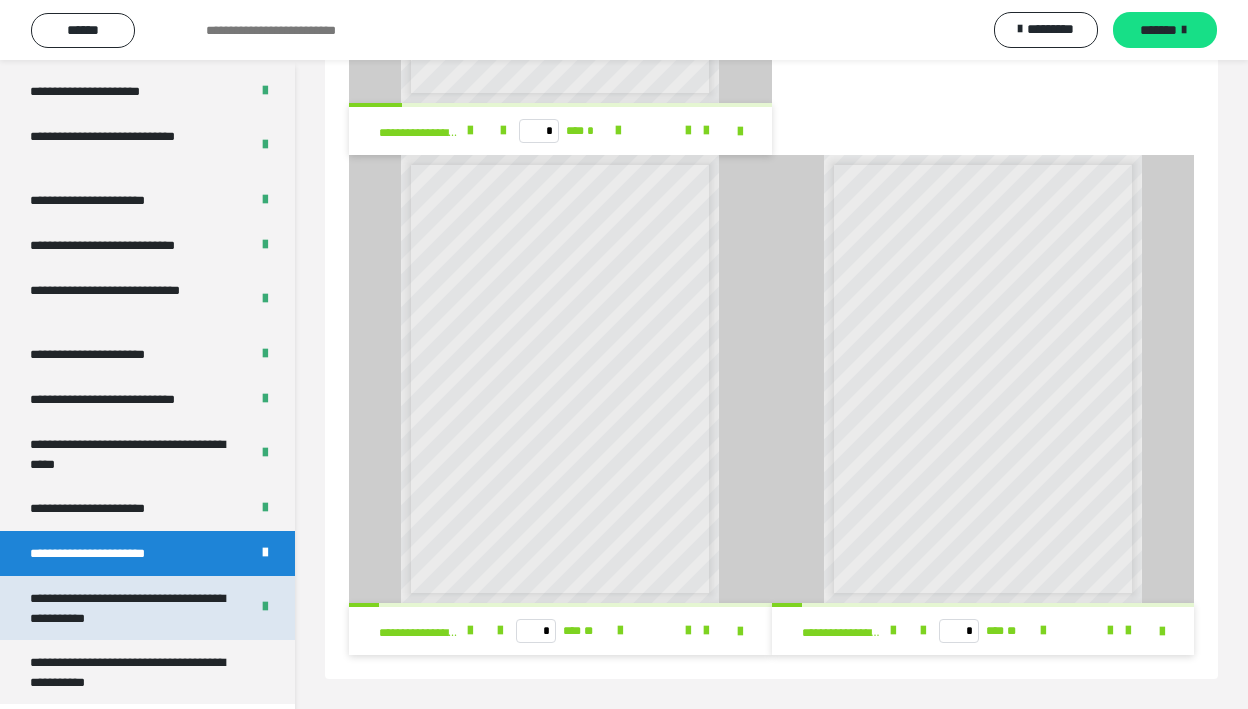 scroll, scrollTop: 2167, scrollLeft: 0, axis: vertical 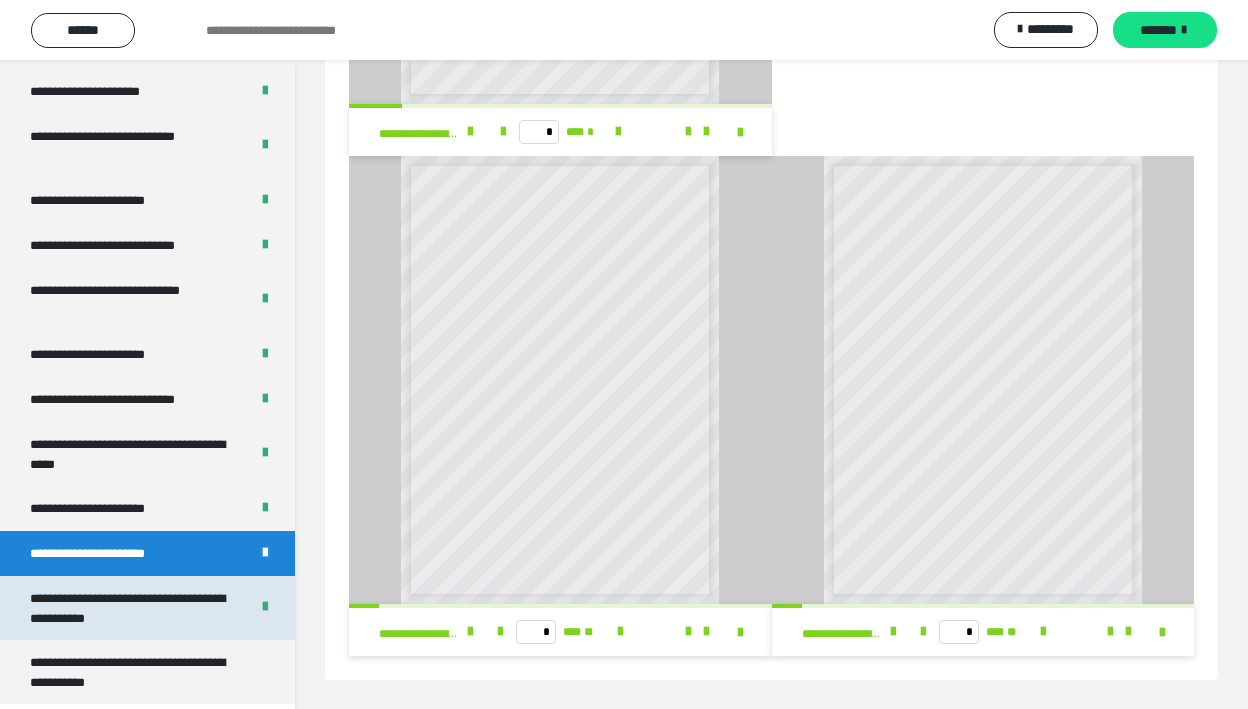 click on "**********" at bounding box center [131, 608] 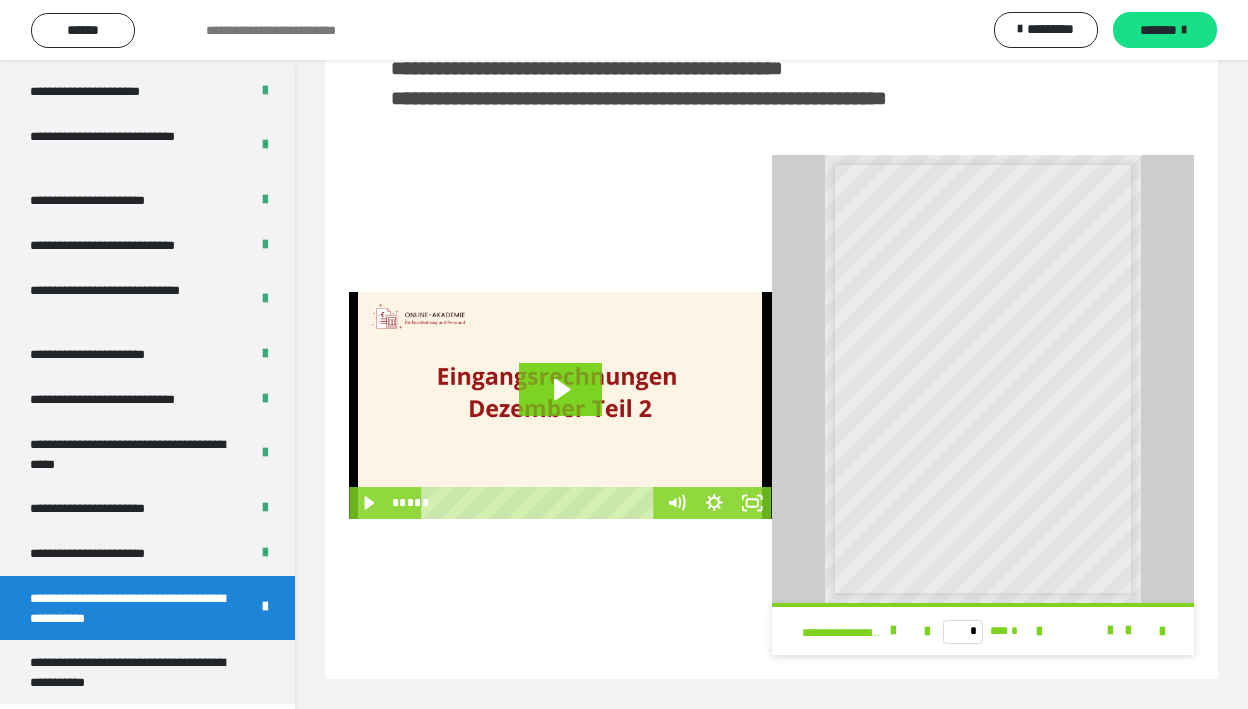 scroll, scrollTop: 398, scrollLeft: 0, axis: vertical 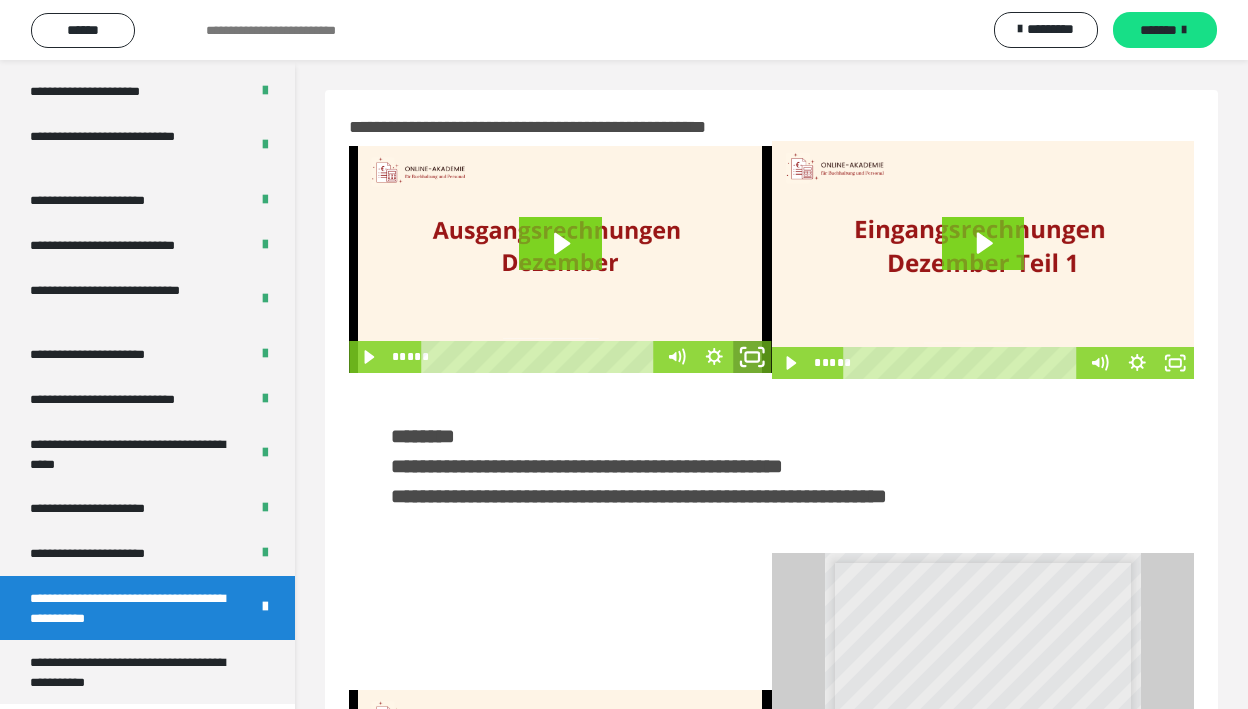 click 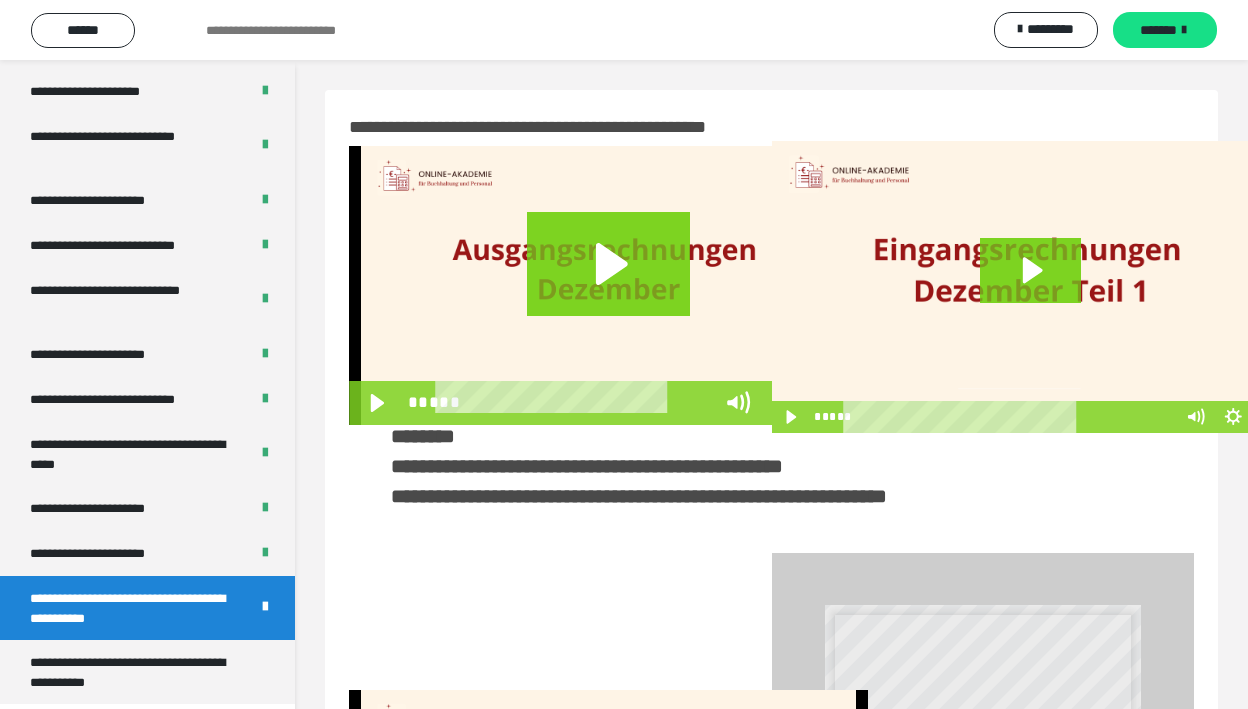scroll, scrollTop: 3396, scrollLeft: 0, axis: vertical 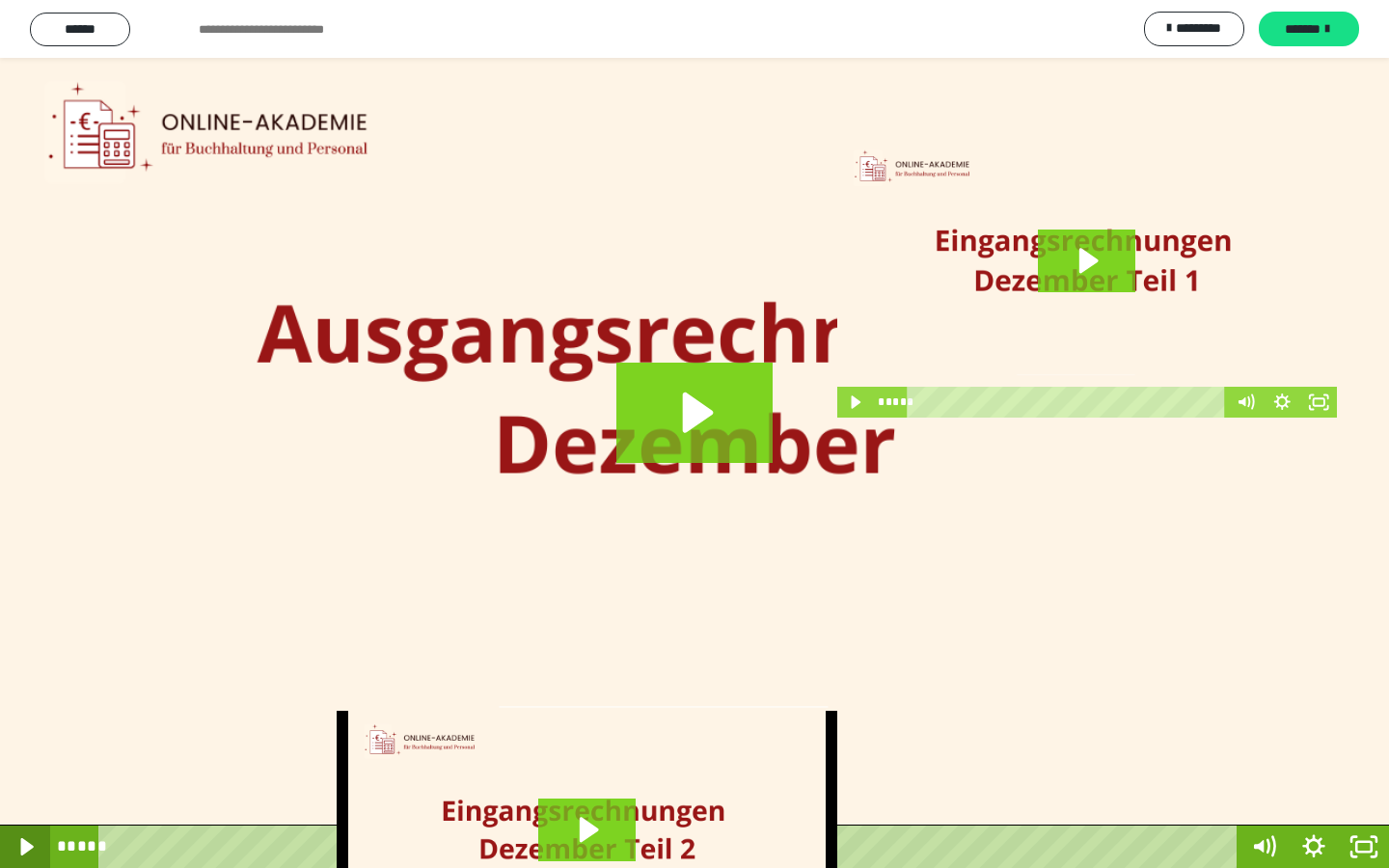 click 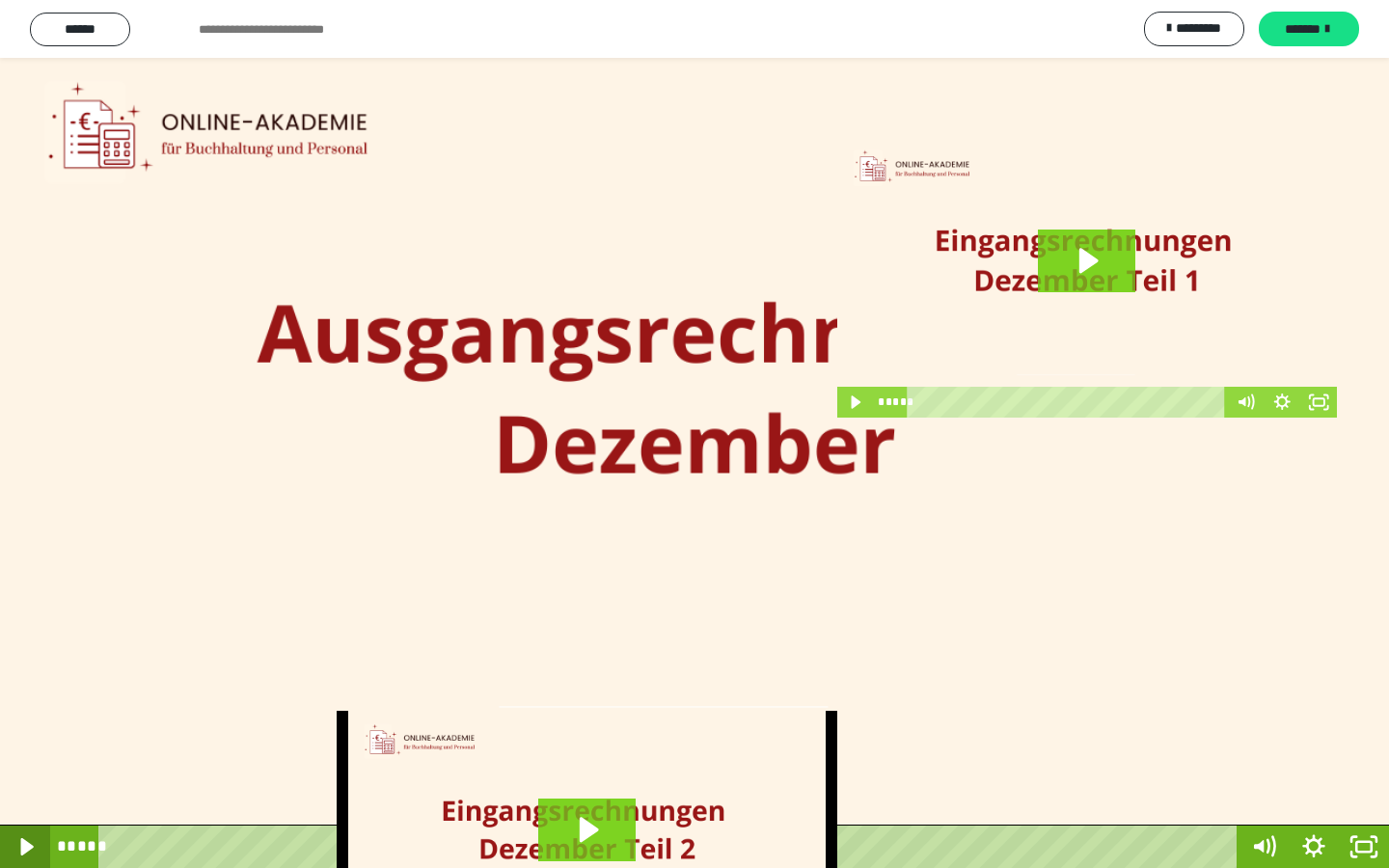 type 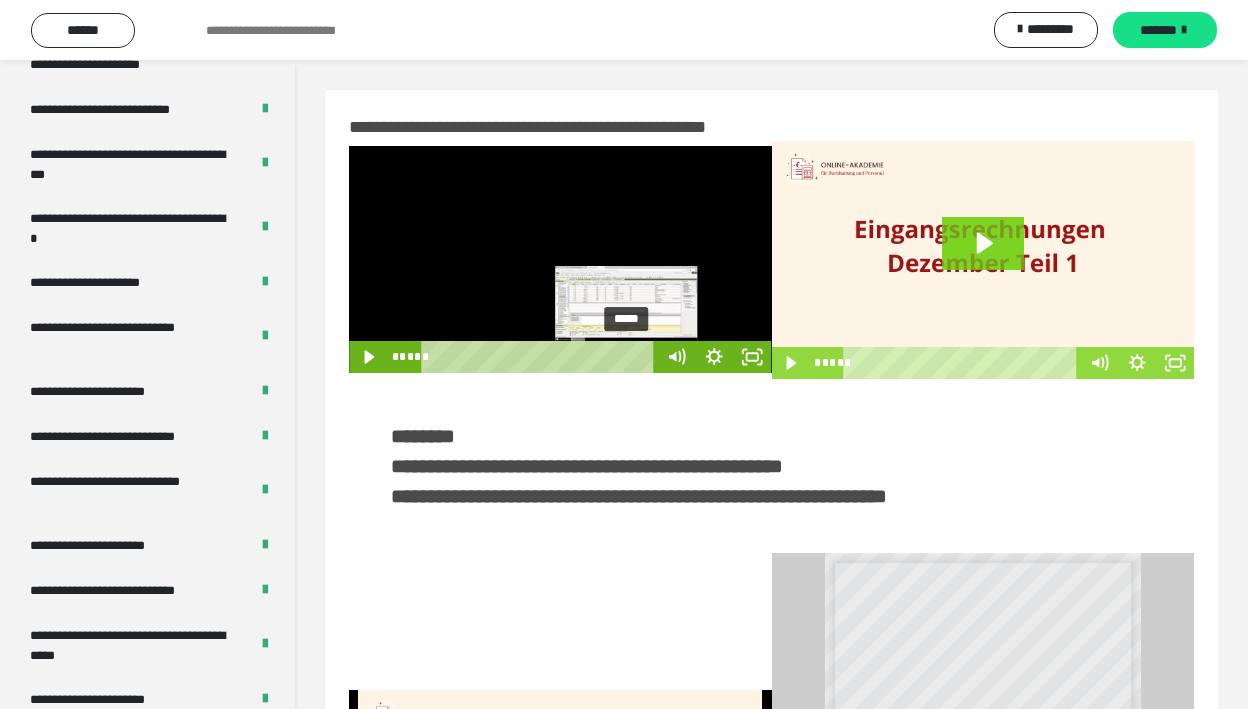click on "*****" at bounding box center (541, 357) 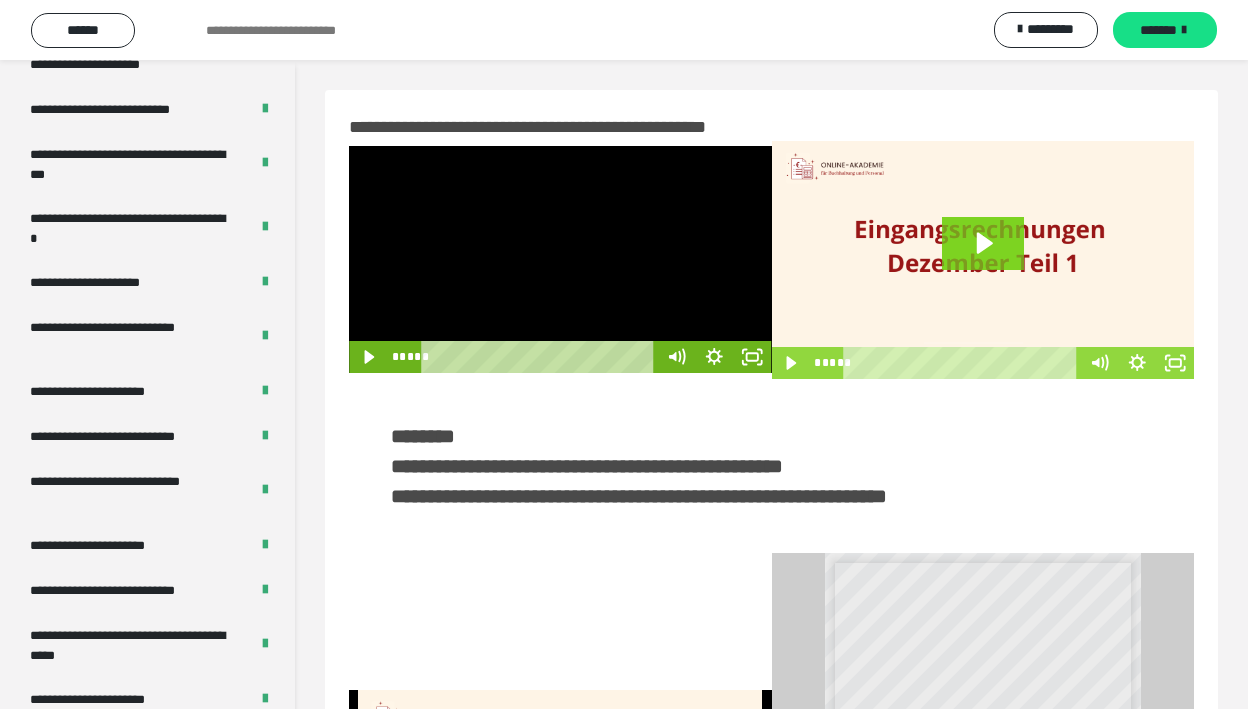 click at bounding box center (560, 259) 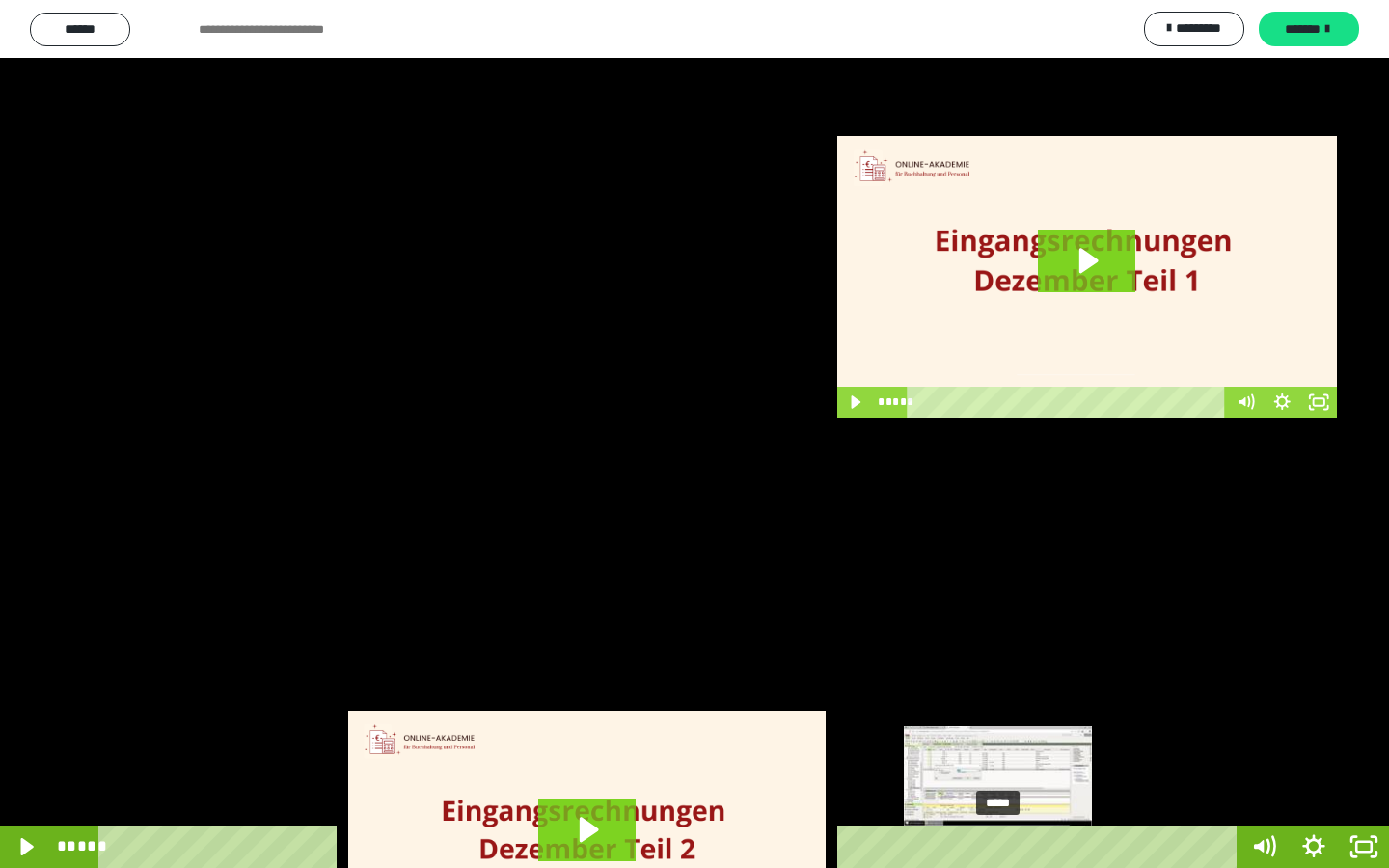 click on "*****" at bounding box center (671, 847) 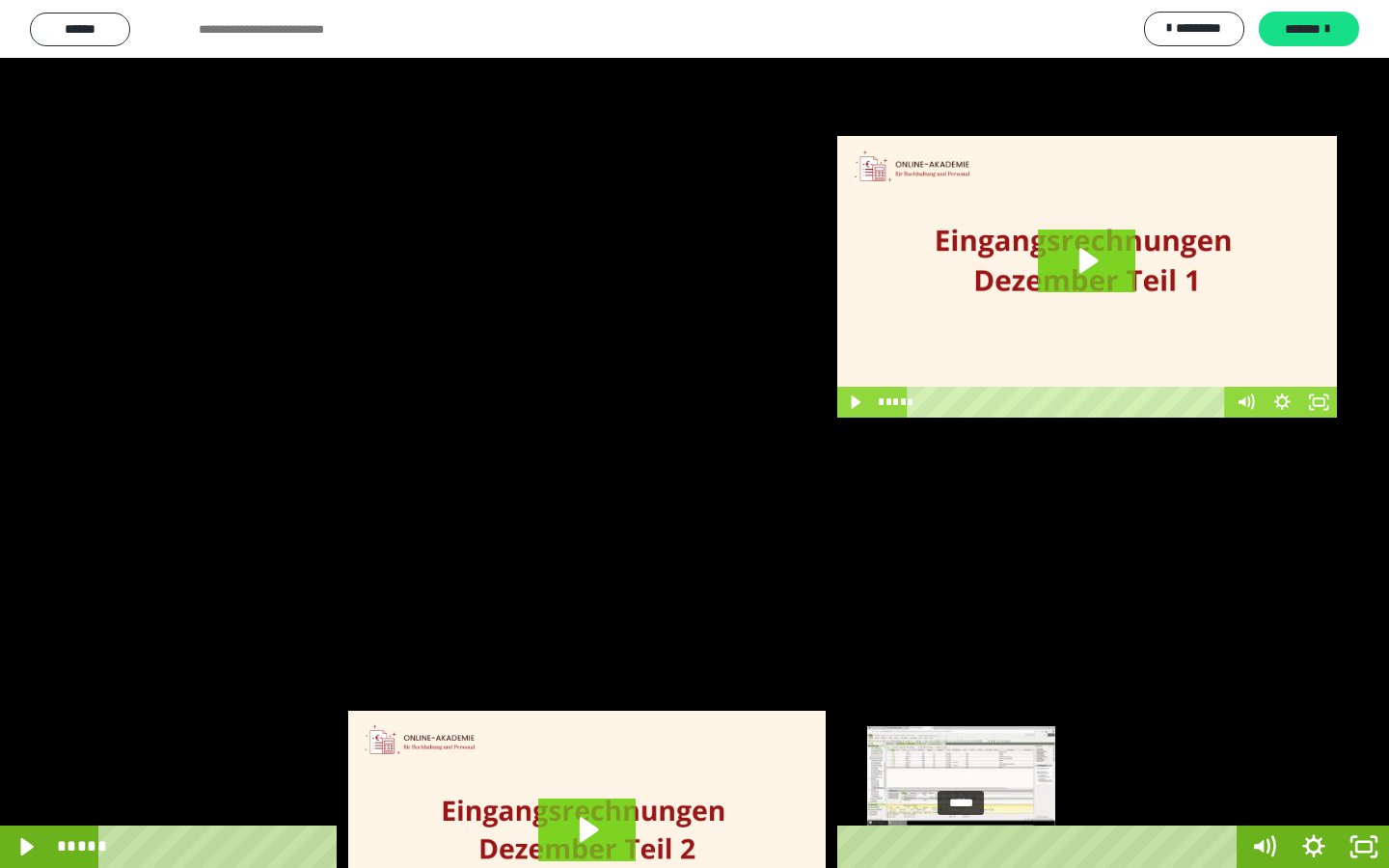 click on "*****" at bounding box center [671, 847] 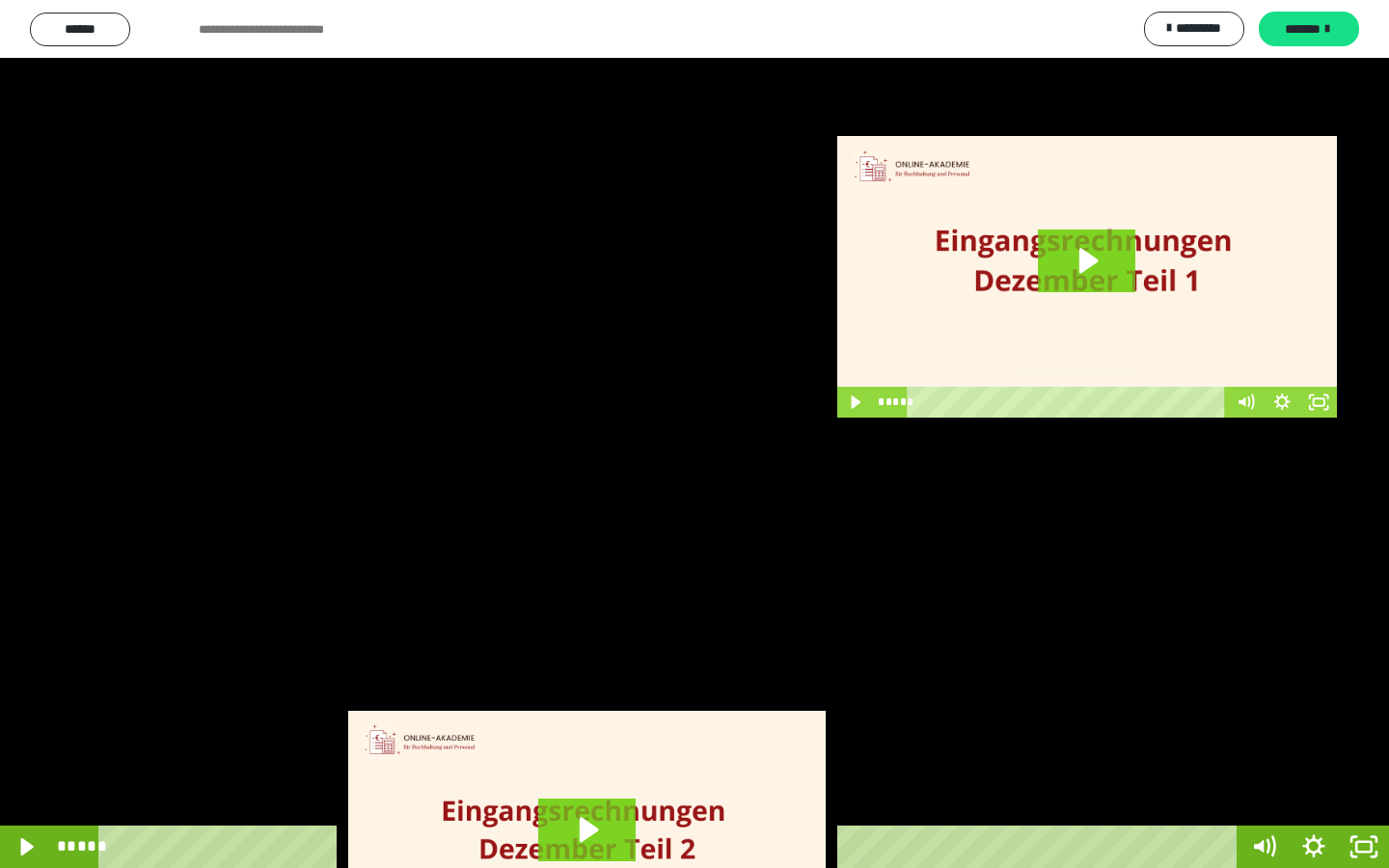 click at bounding box center (694, 434) 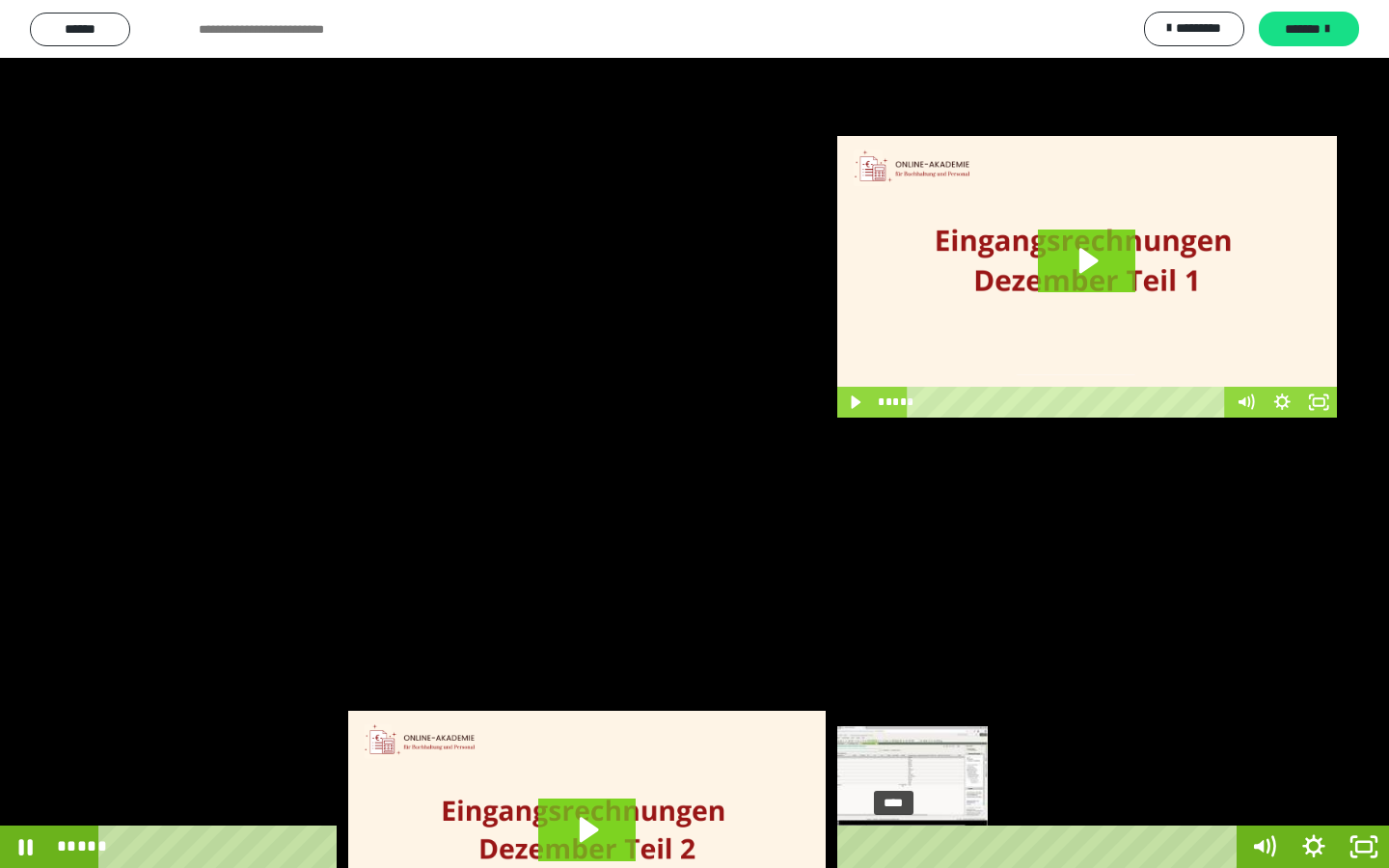 click on "****" at bounding box center [671, 847] 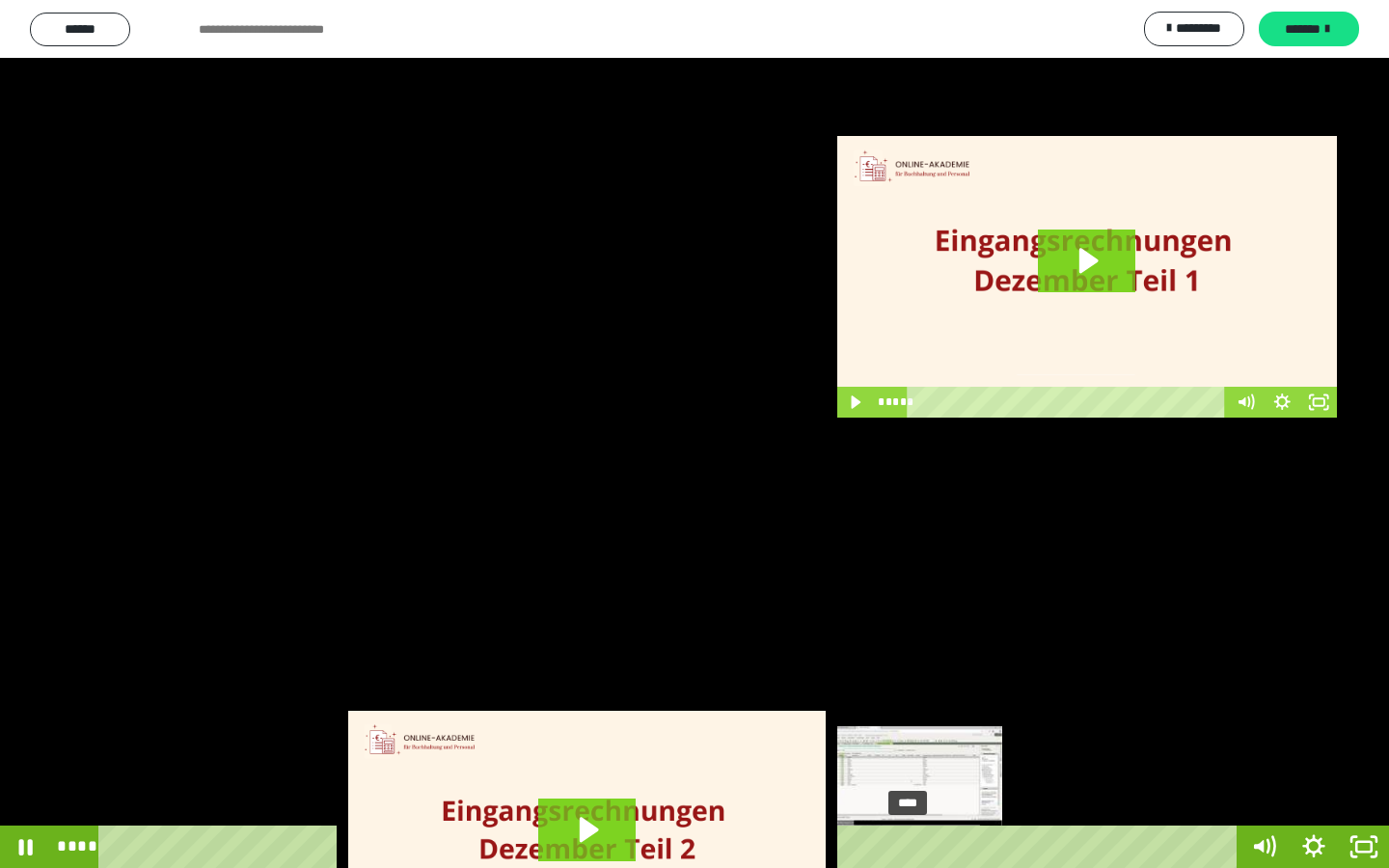 click on "****" at bounding box center [671, 847] 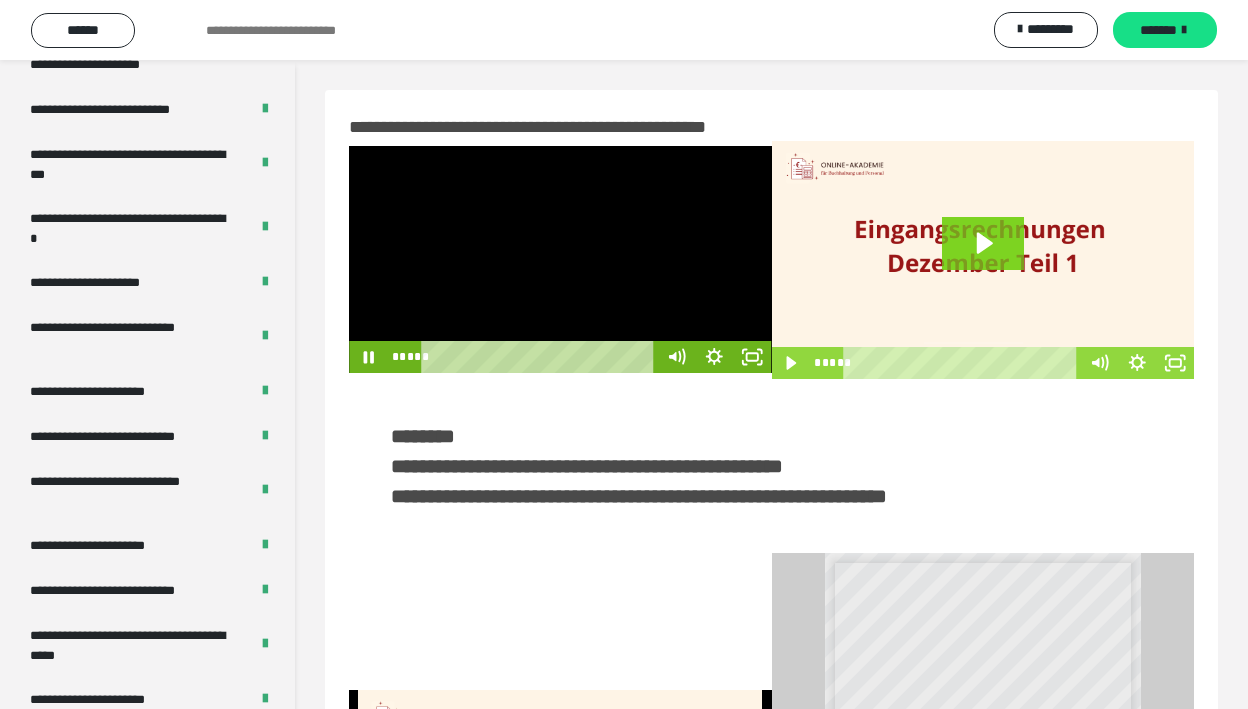 click at bounding box center [560, 259] 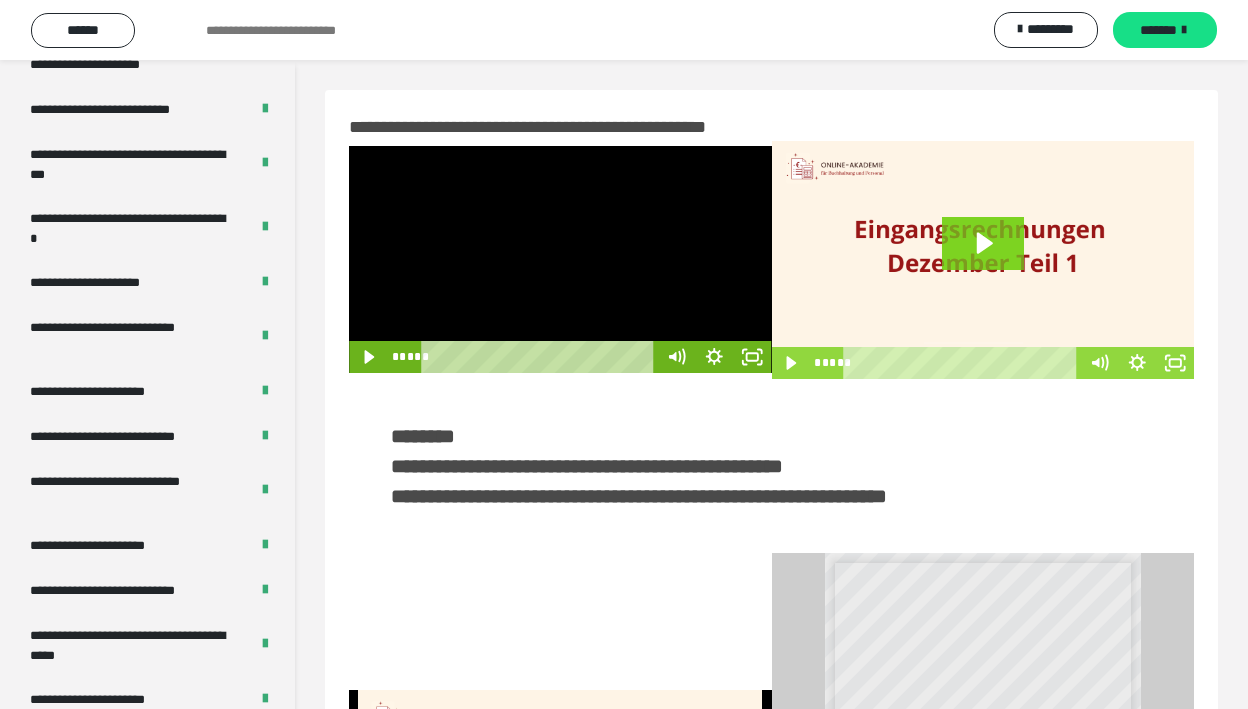 click at bounding box center [560, 259] 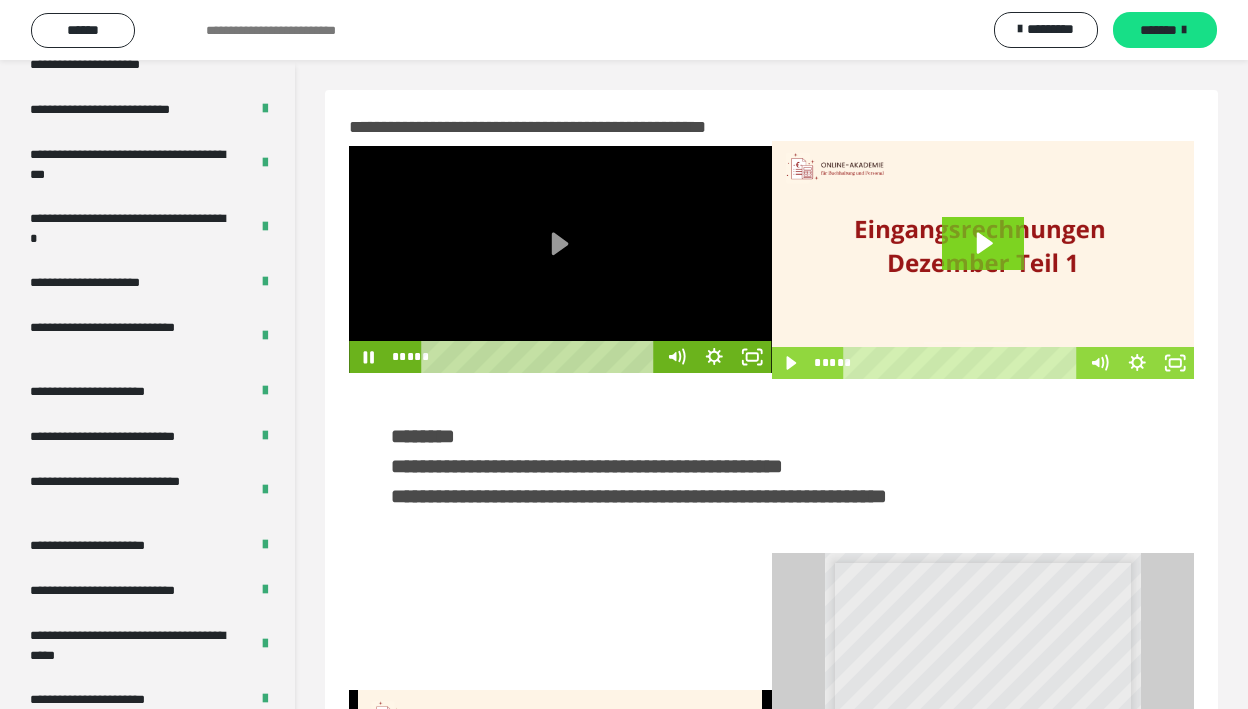 click at bounding box center [560, 259] 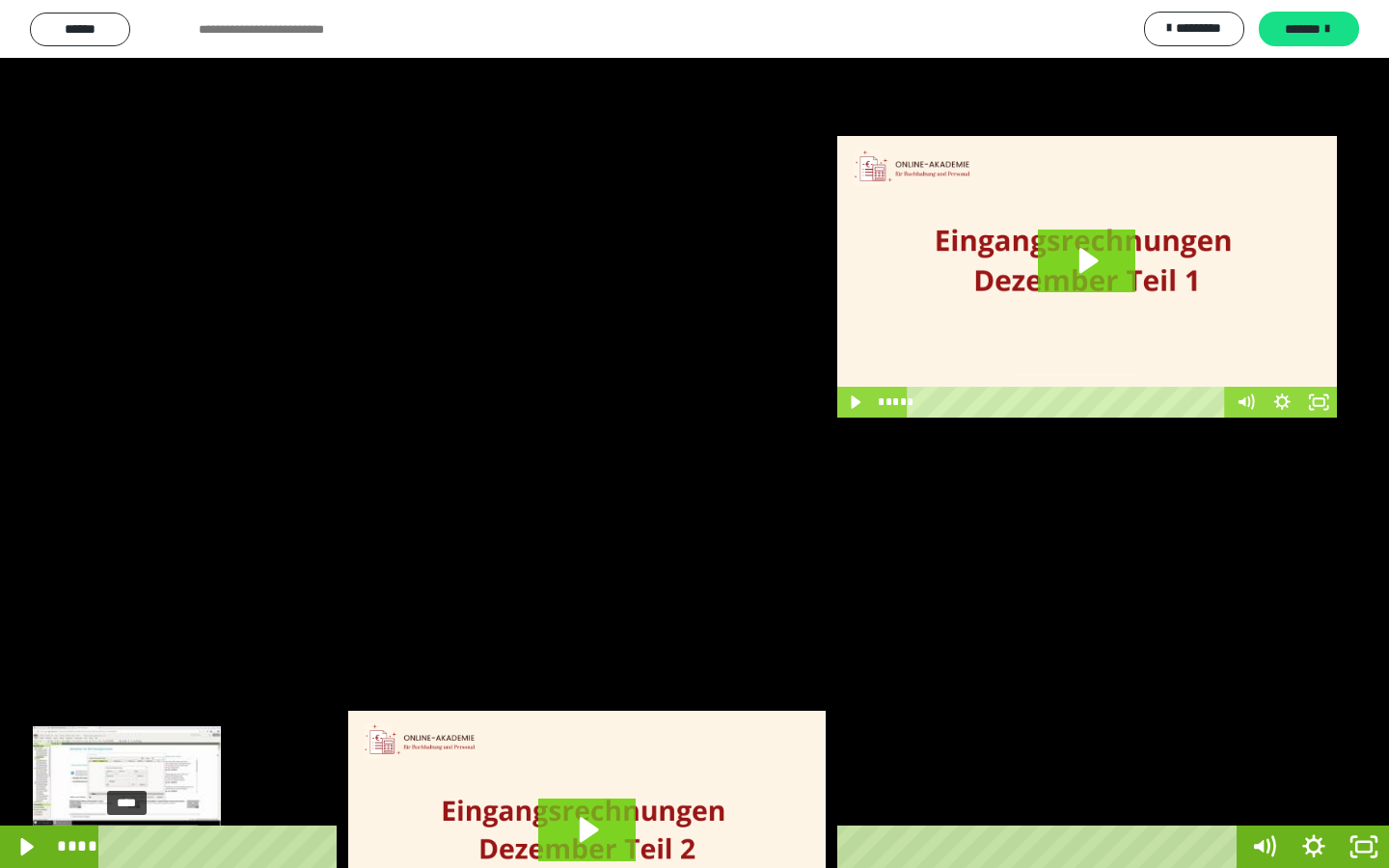 click on "****" at bounding box center [671, 847] 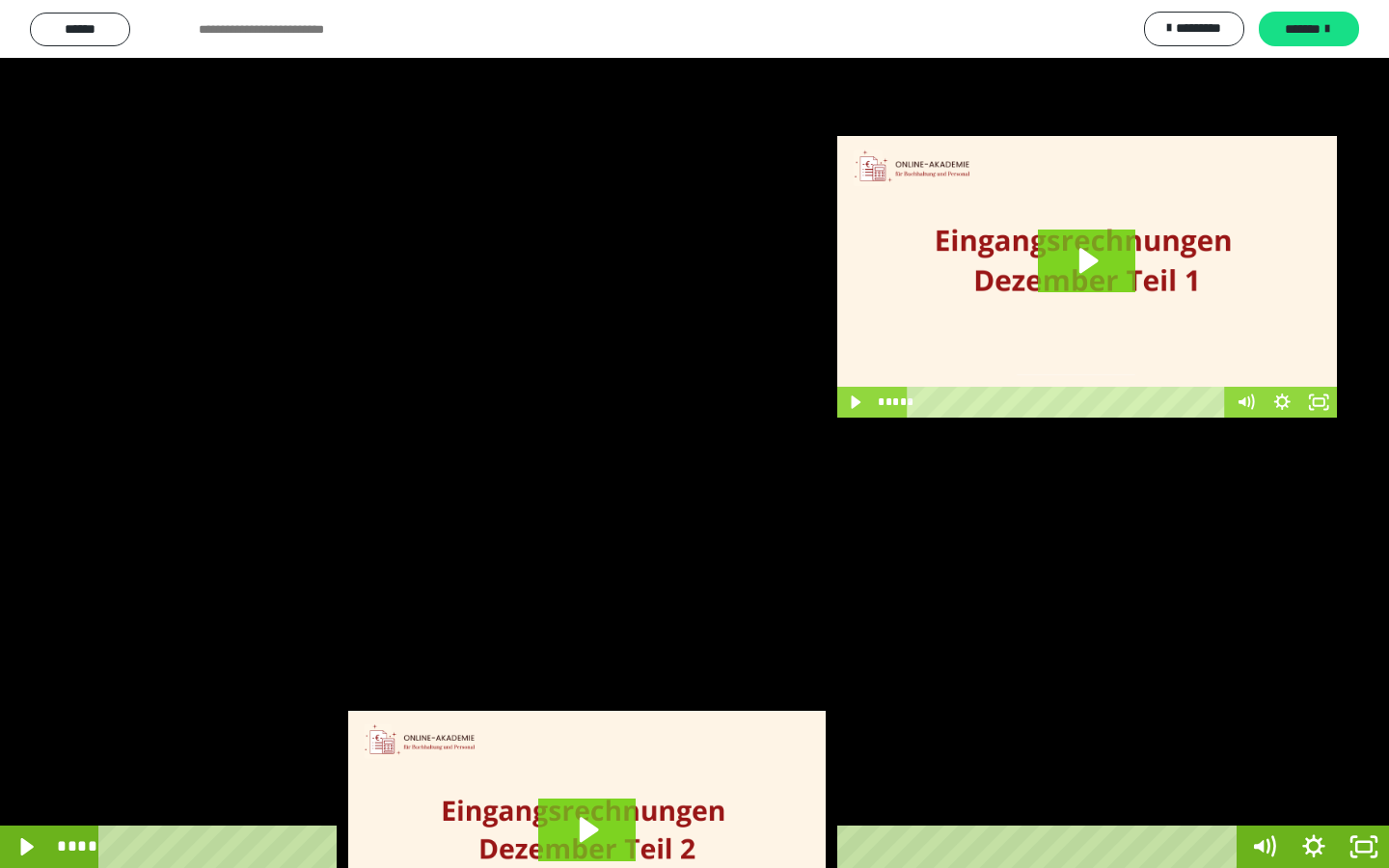 click at bounding box center (694, 434) 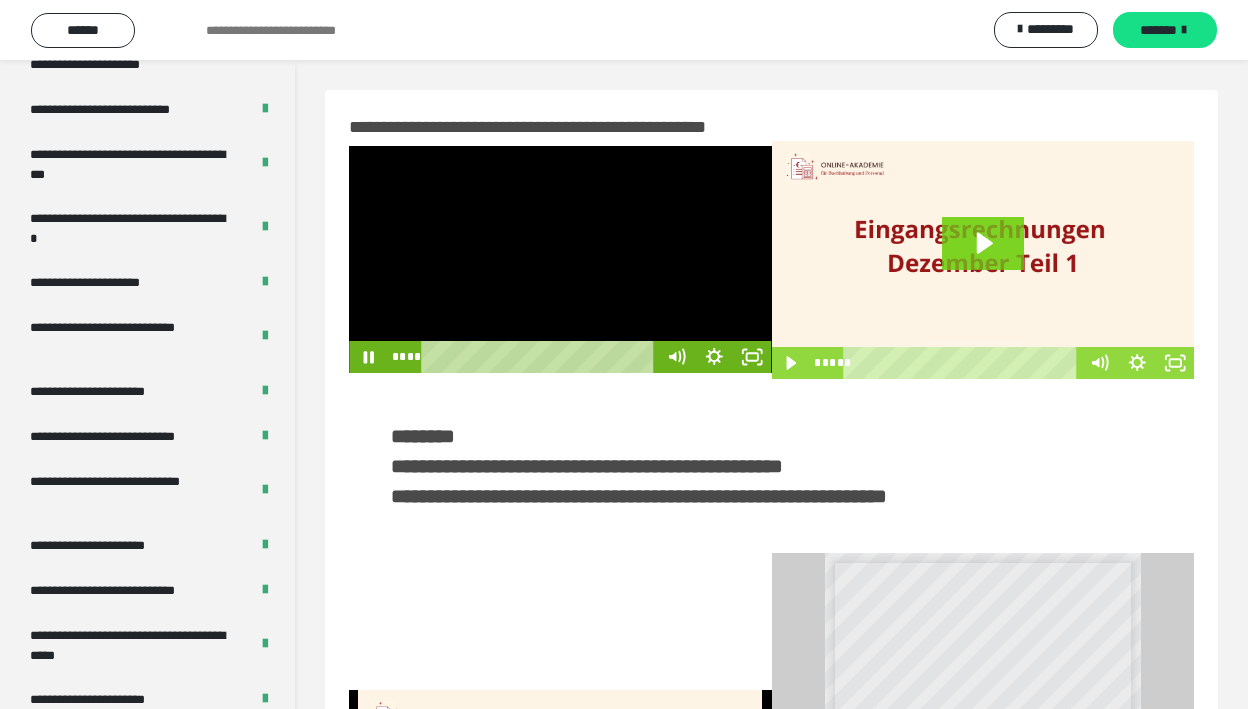 click at bounding box center [560, 259] 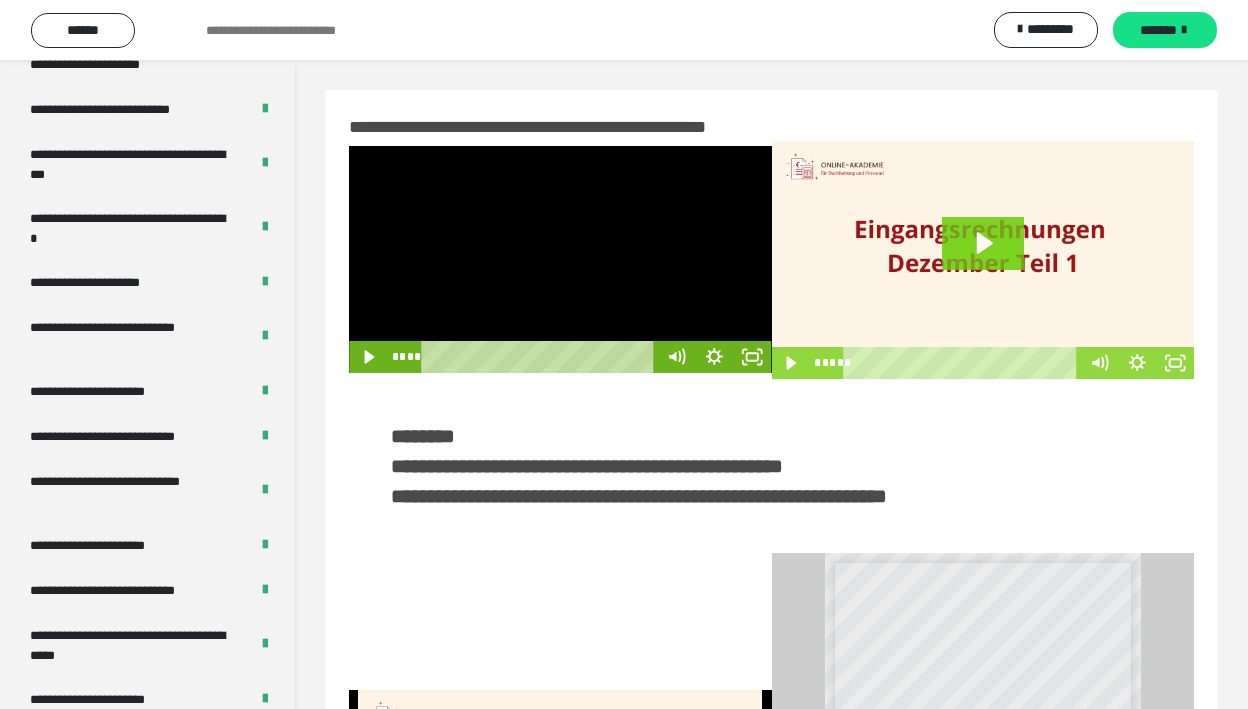 click at bounding box center [560, 259] 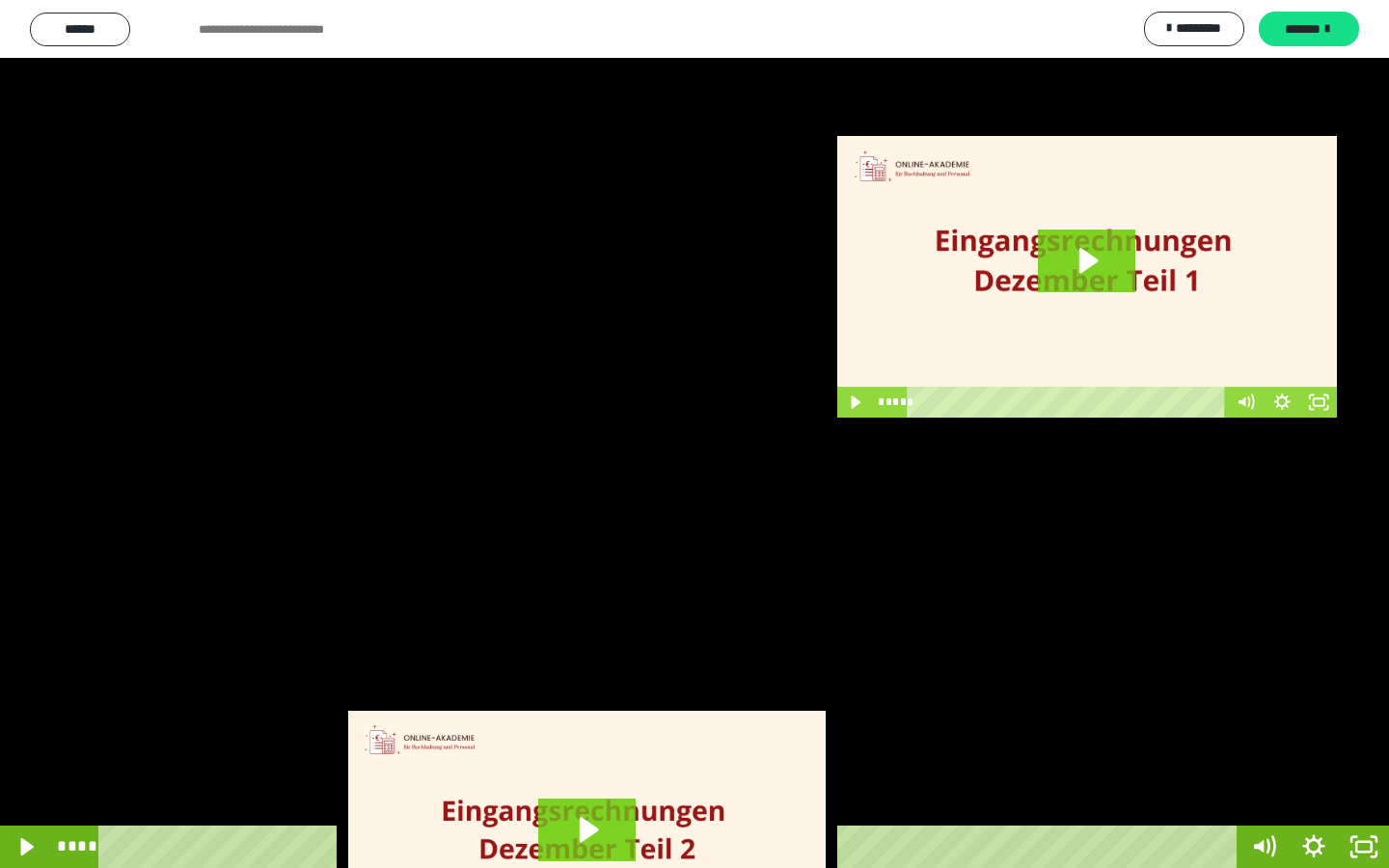 click at bounding box center [694, 434] 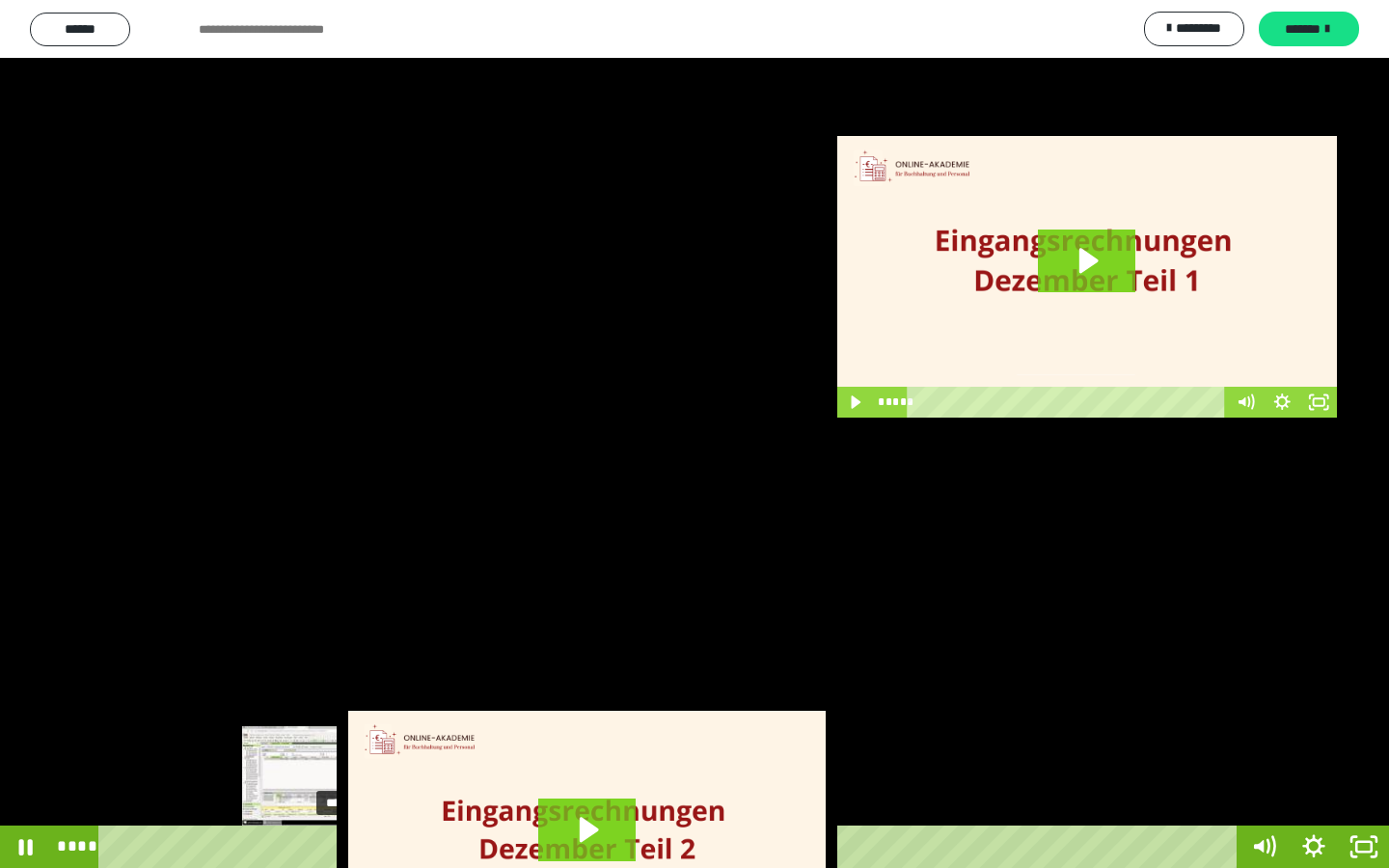 click on "****" at bounding box center (671, 847) 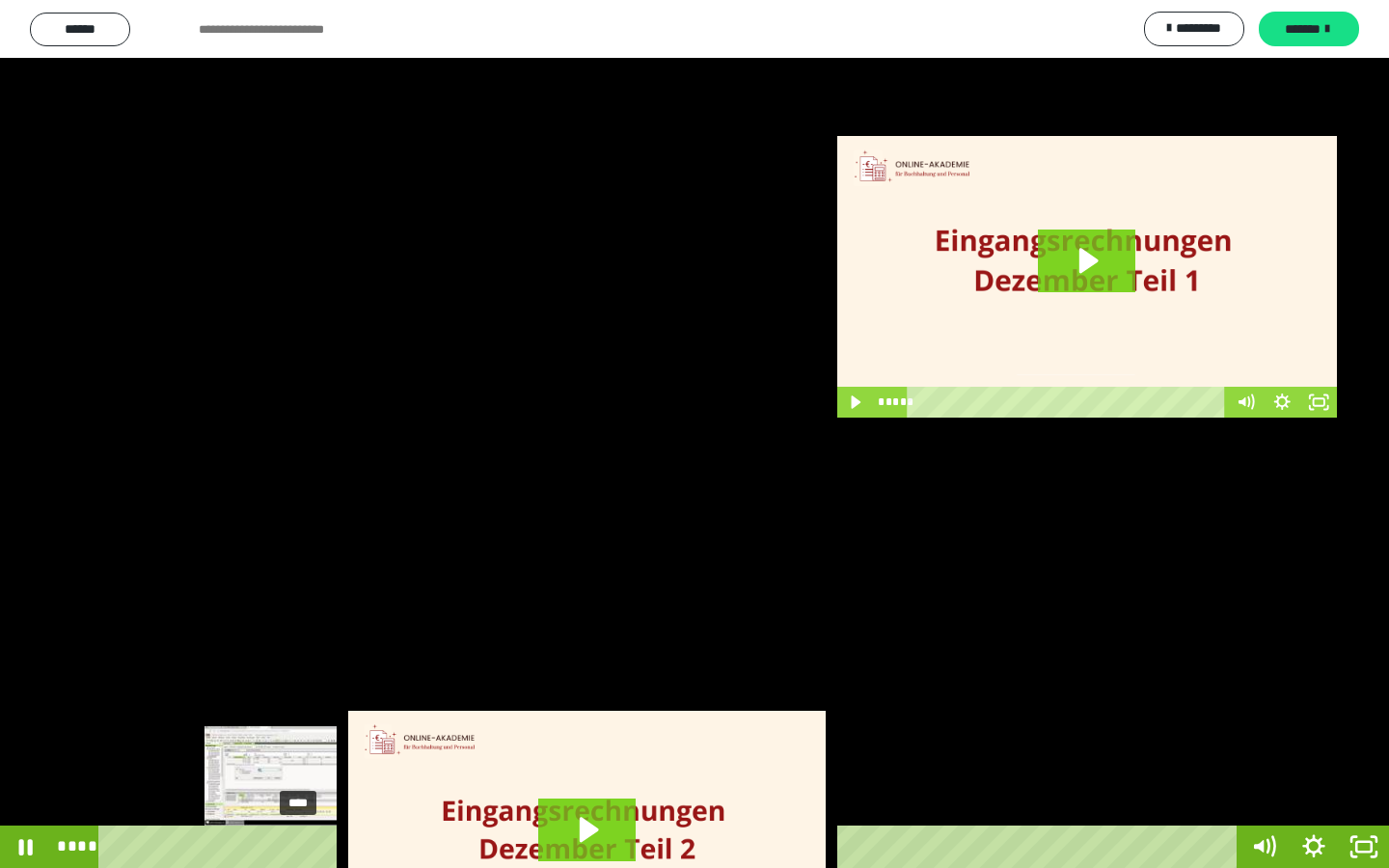 click on "****" at bounding box center [671, 847] 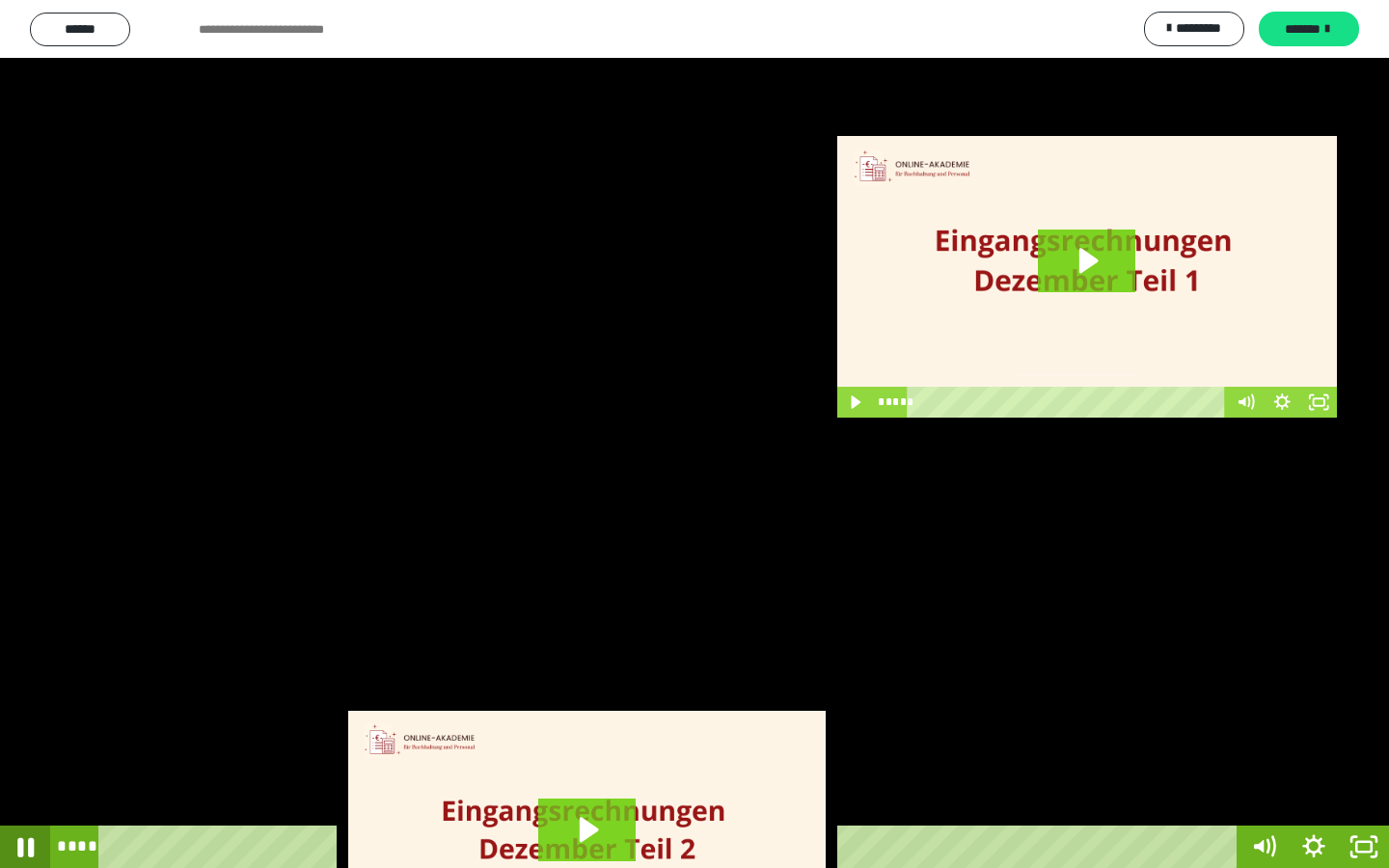 click 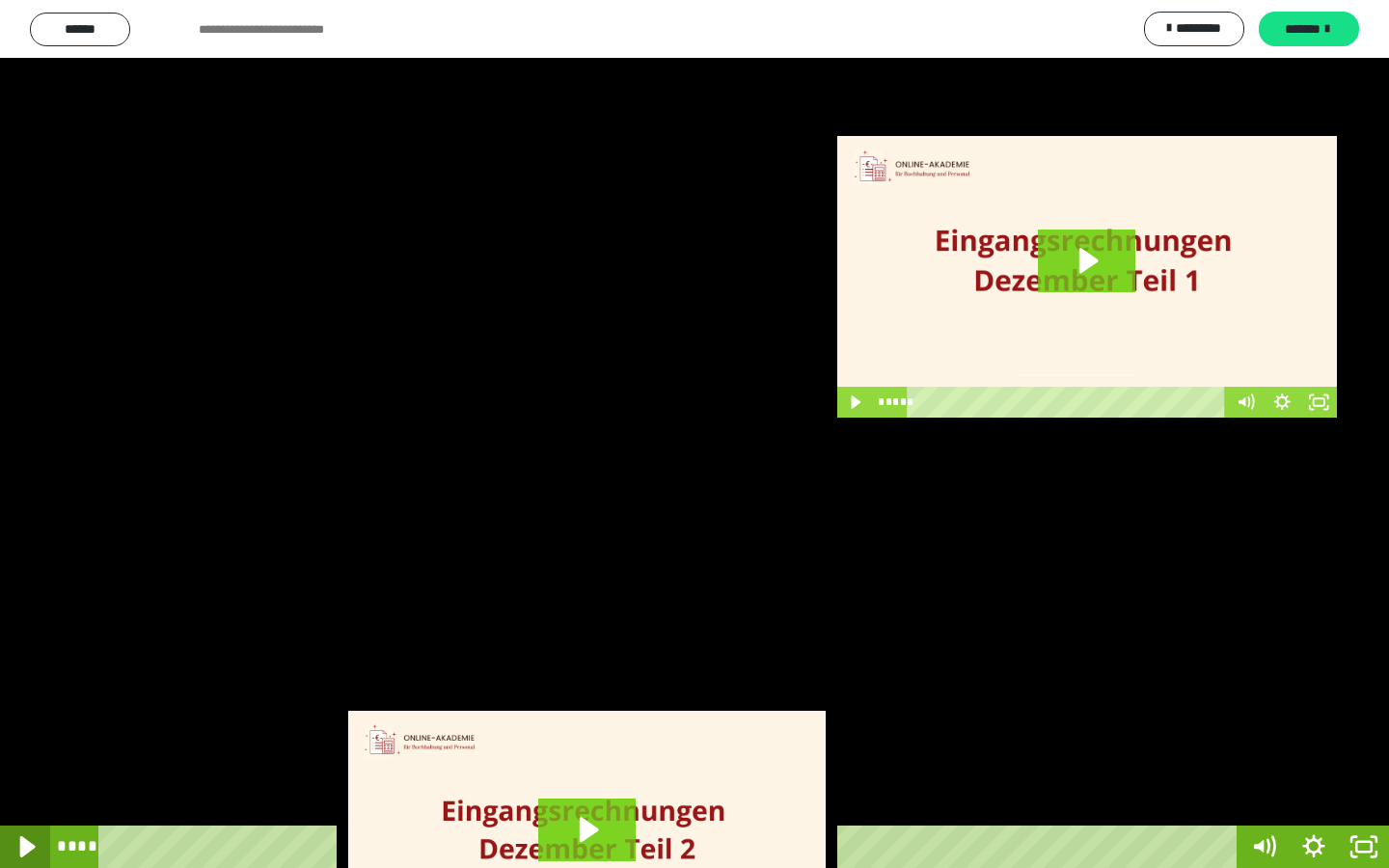click 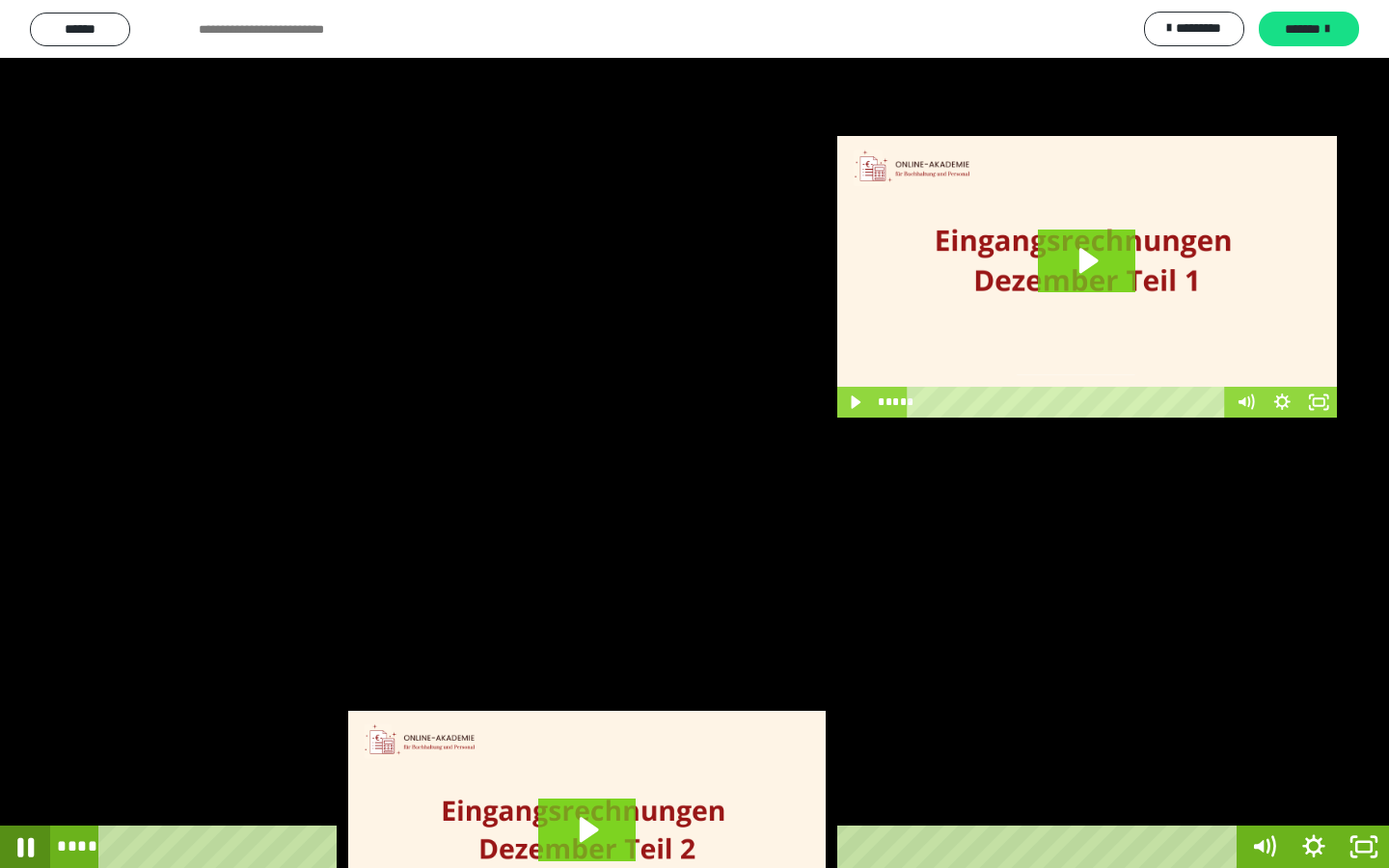 click 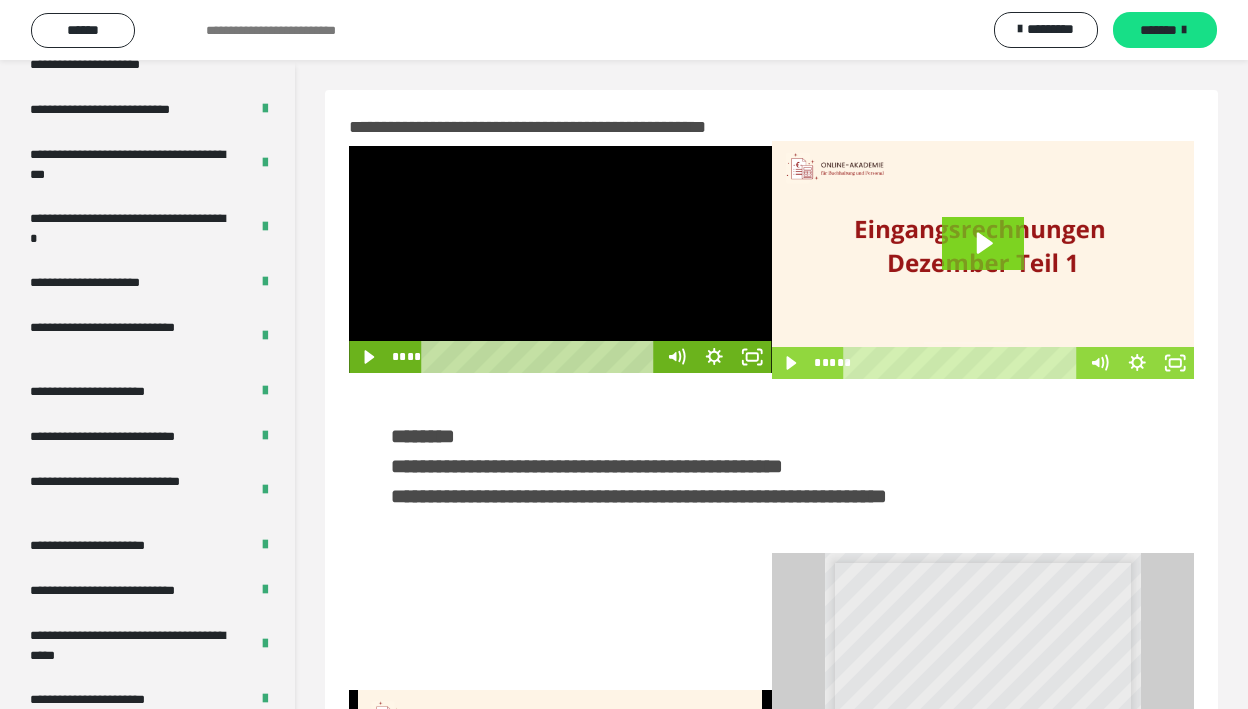 click at bounding box center [560, 259] 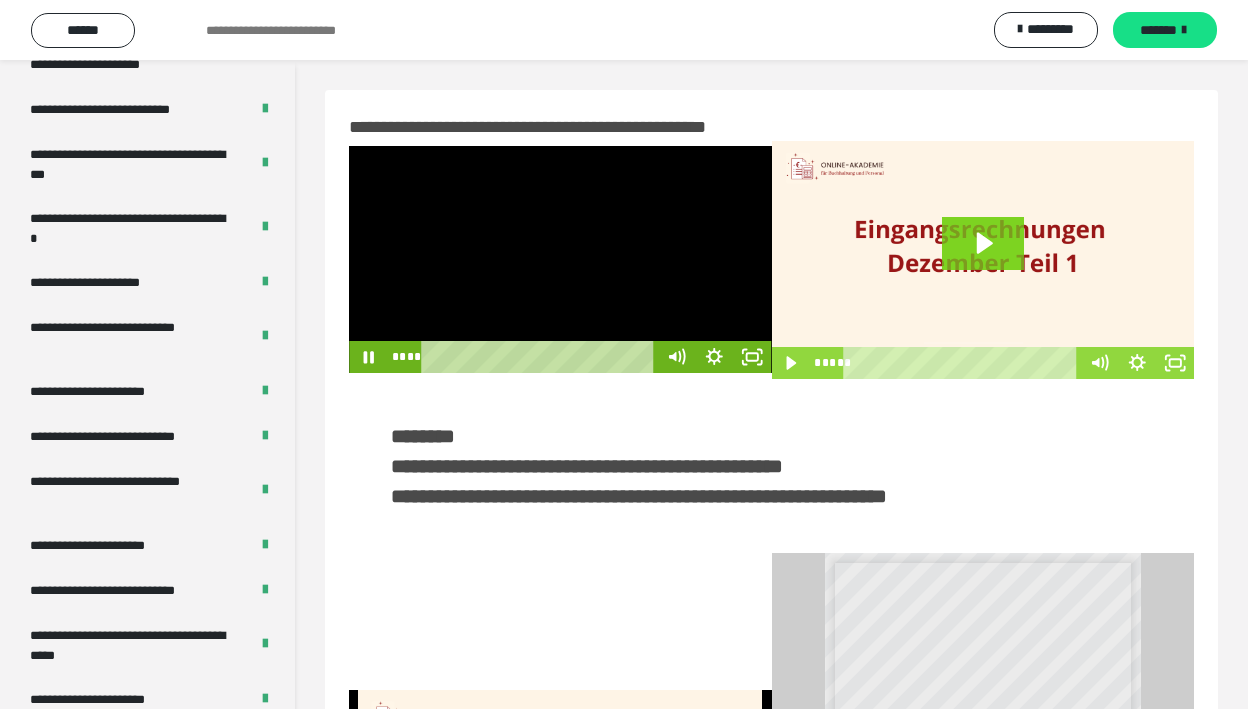 click at bounding box center (560, 259) 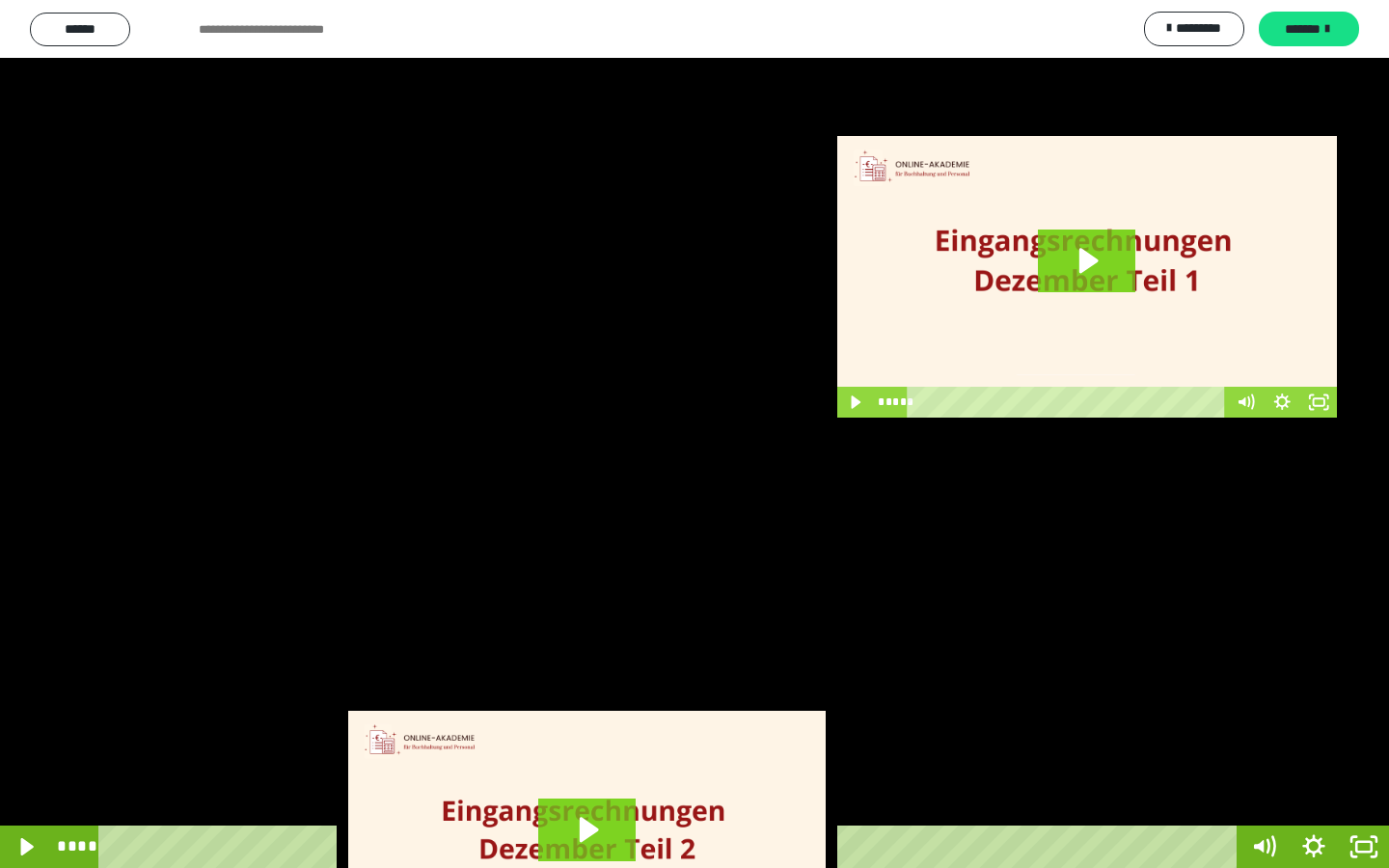 click at bounding box center [694, 434] 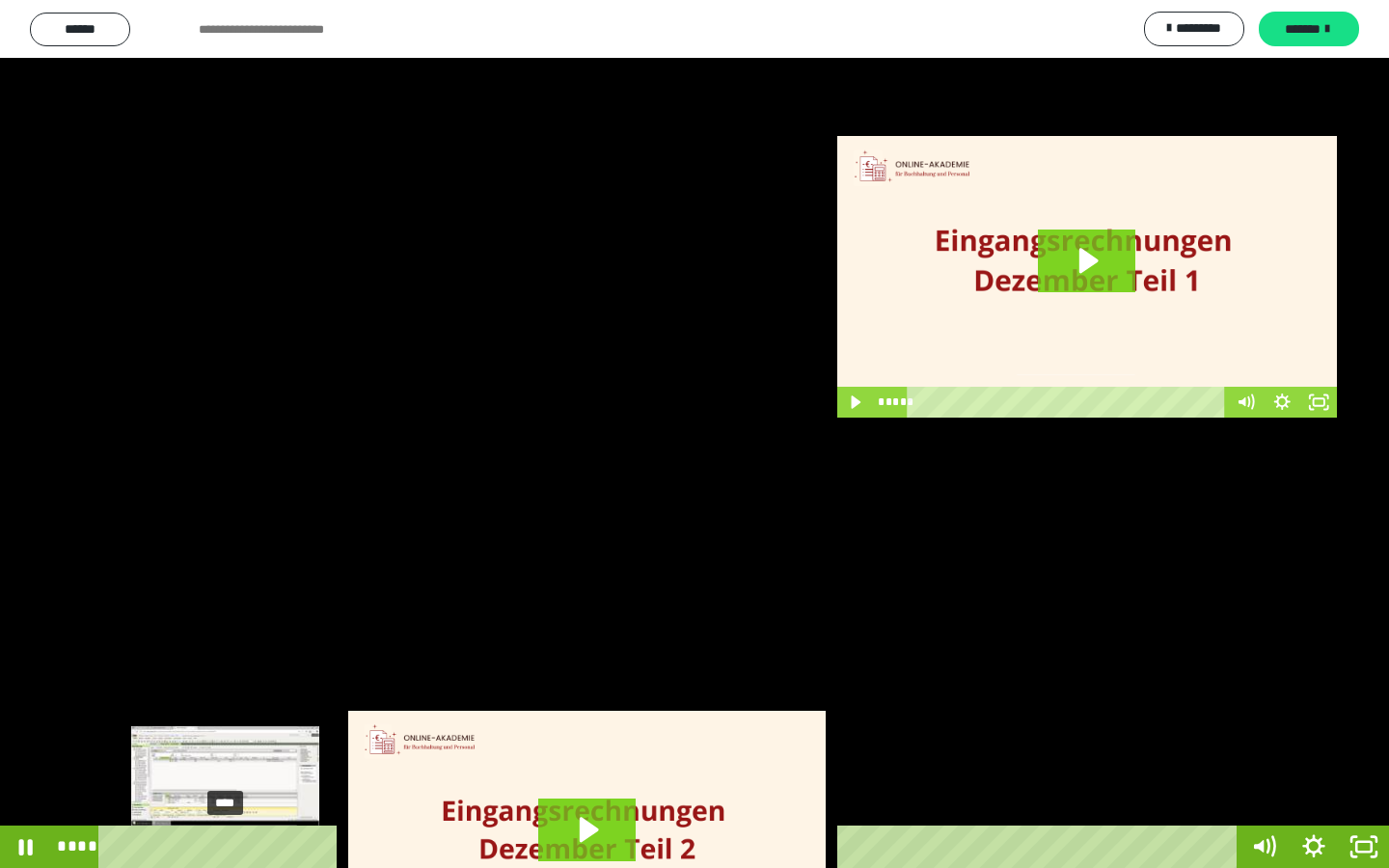 click on "****" at bounding box center (671, 847) 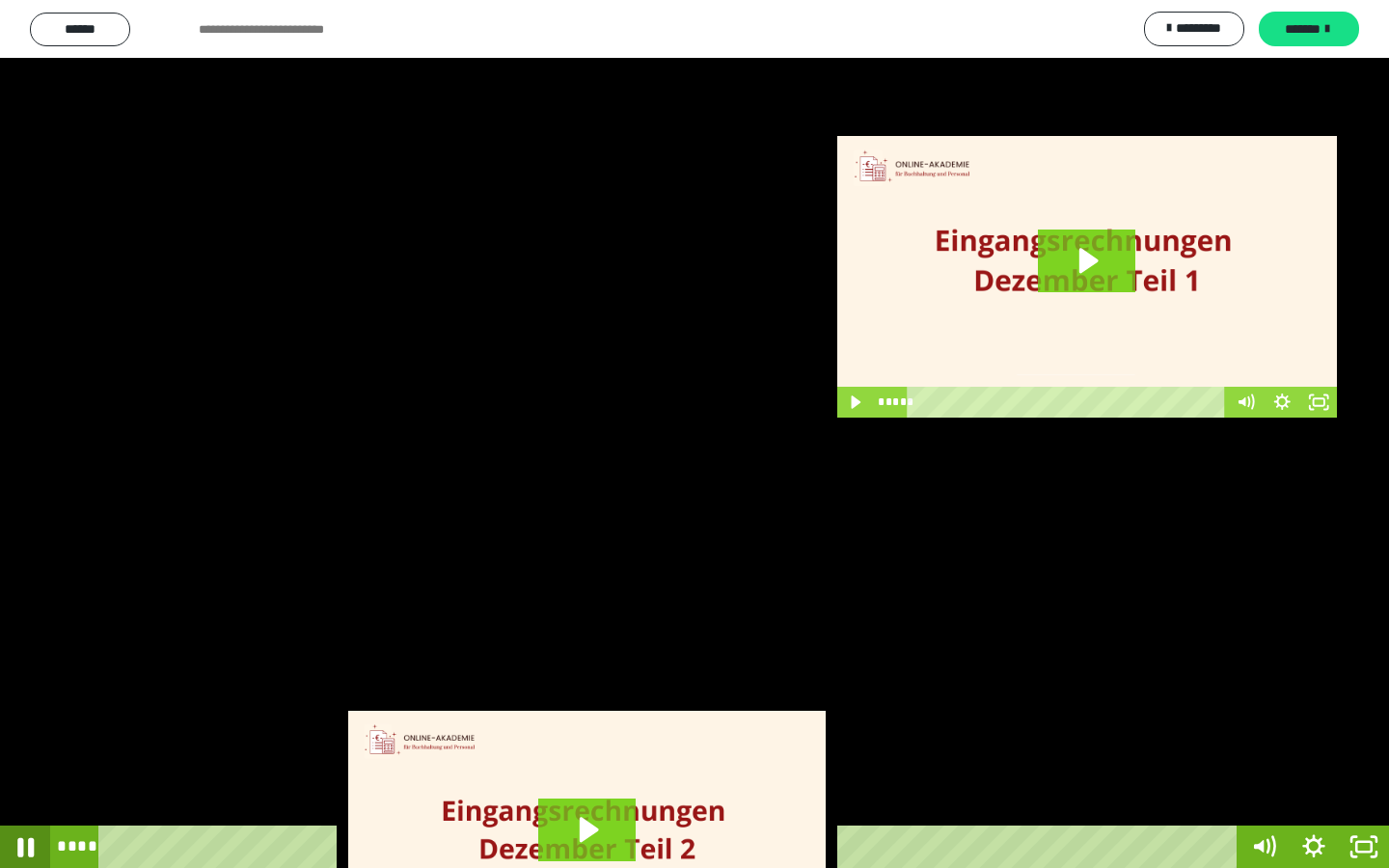 click 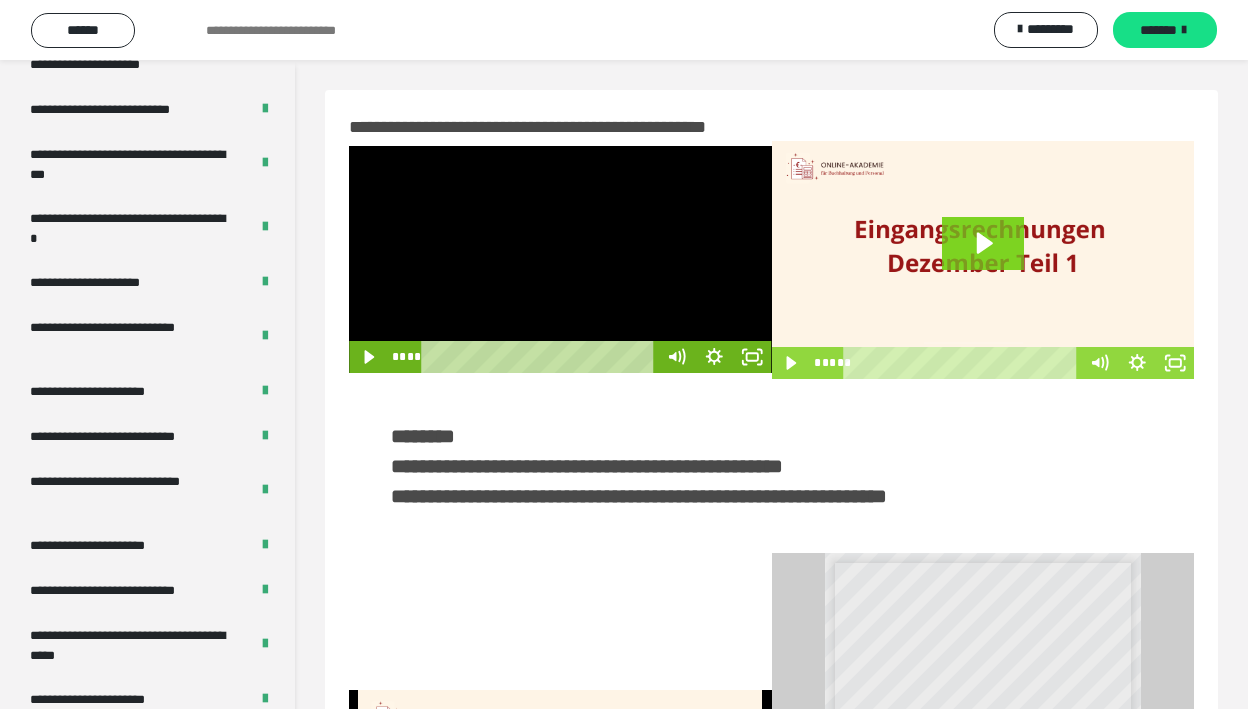 click at bounding box center (560, 259) 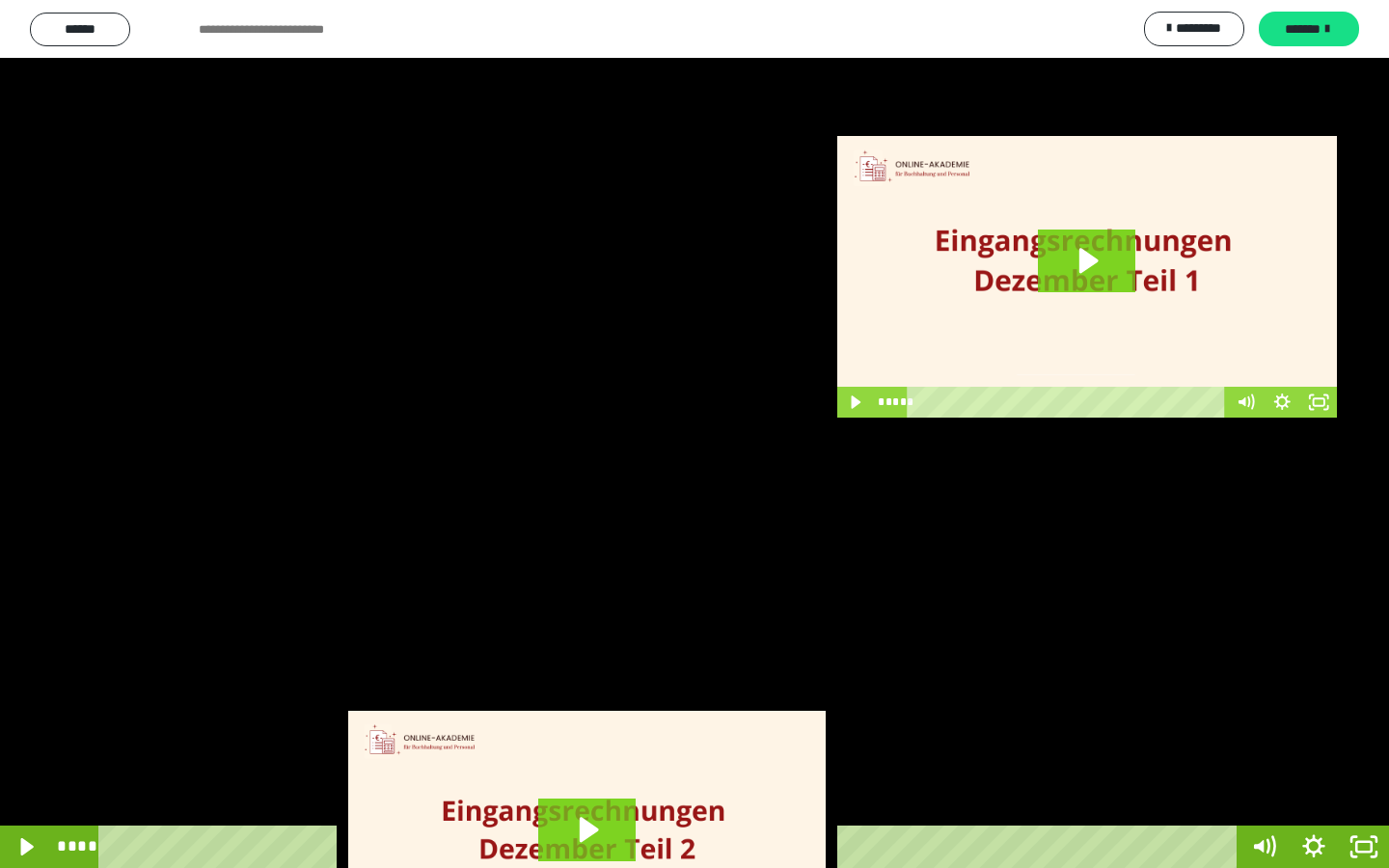 click at bounding box center (694, 434) 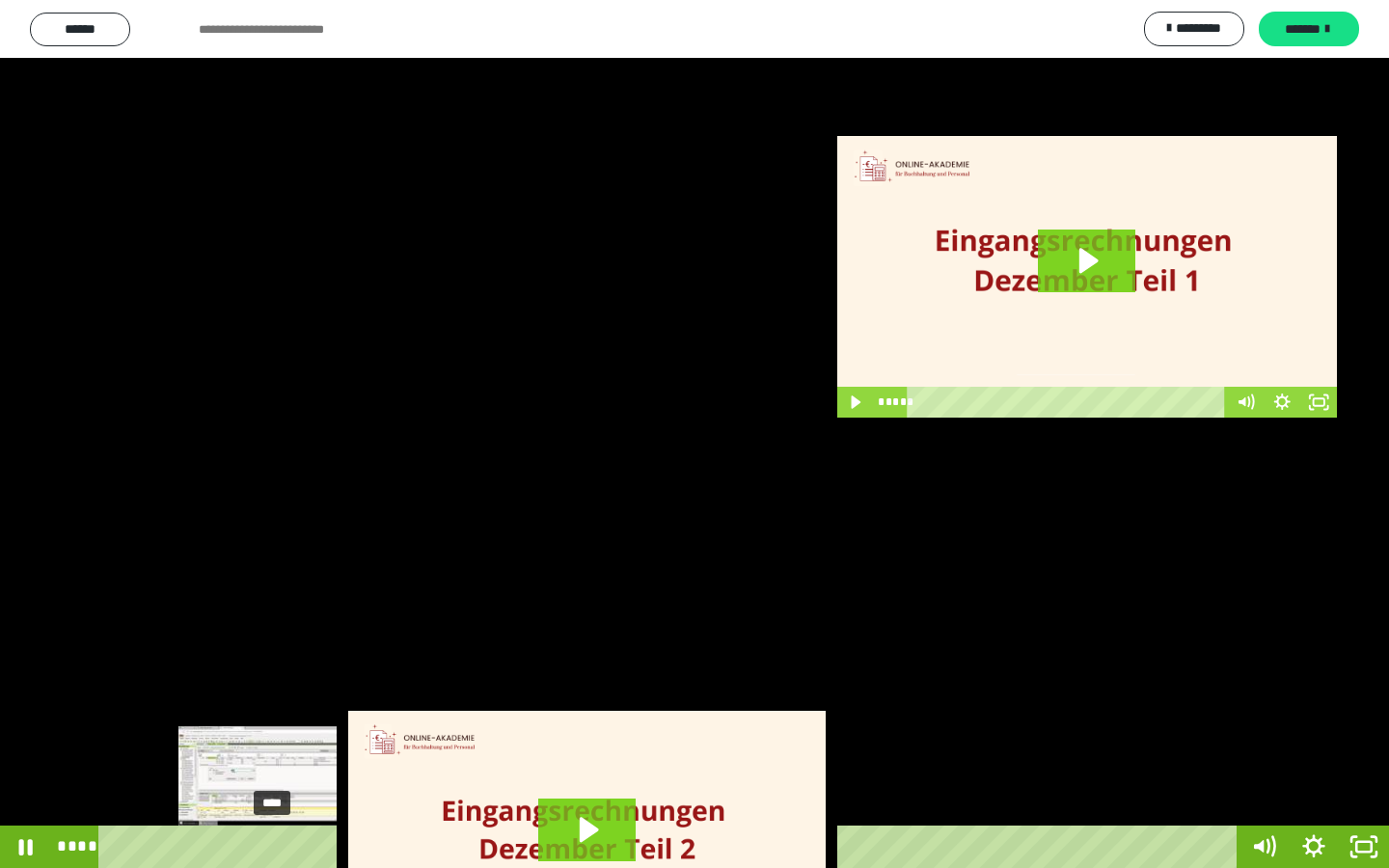 click on "****" at bounding box center [671, 847] 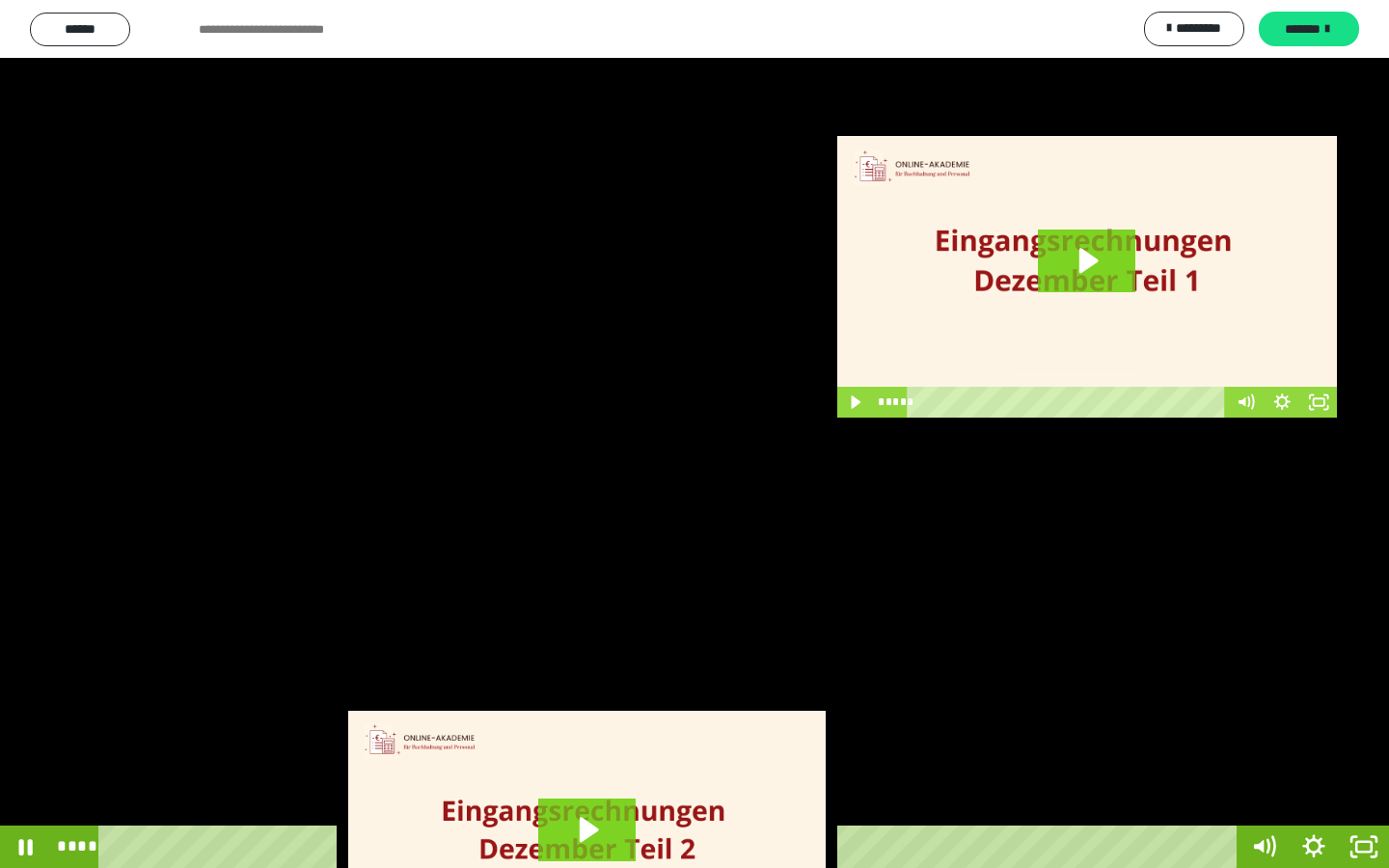 click on "****" at bounding box center [671, 847] 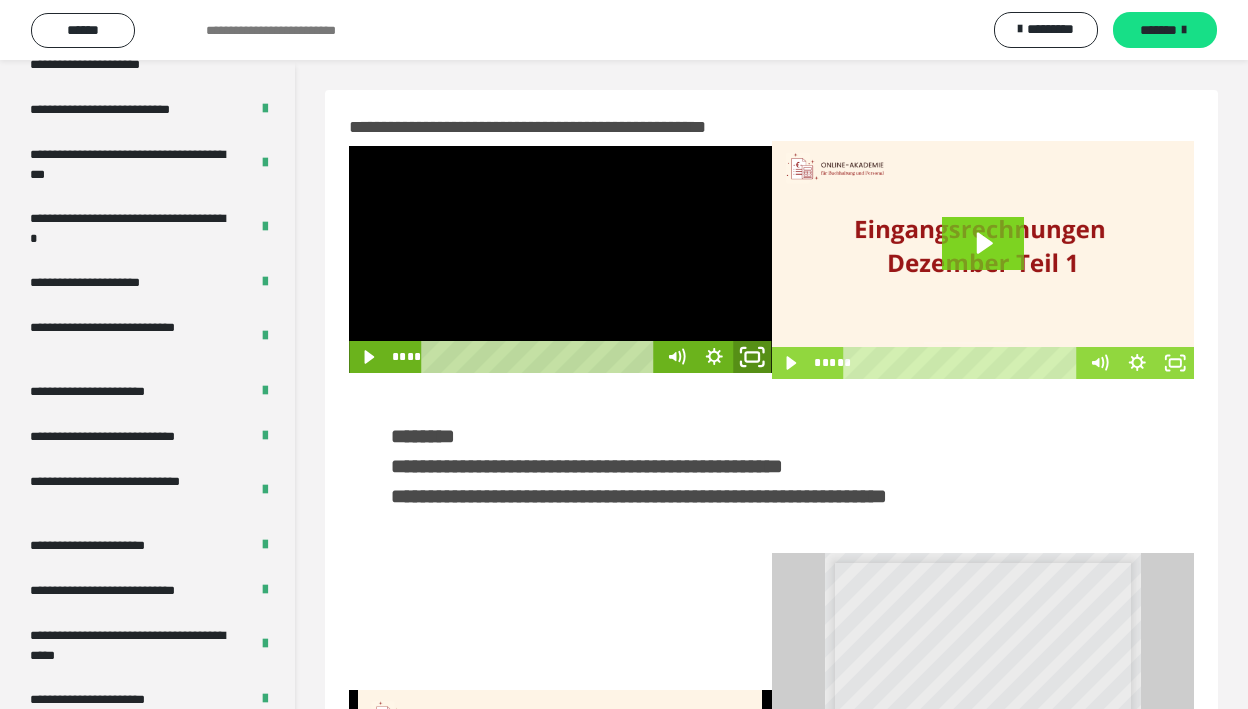 click 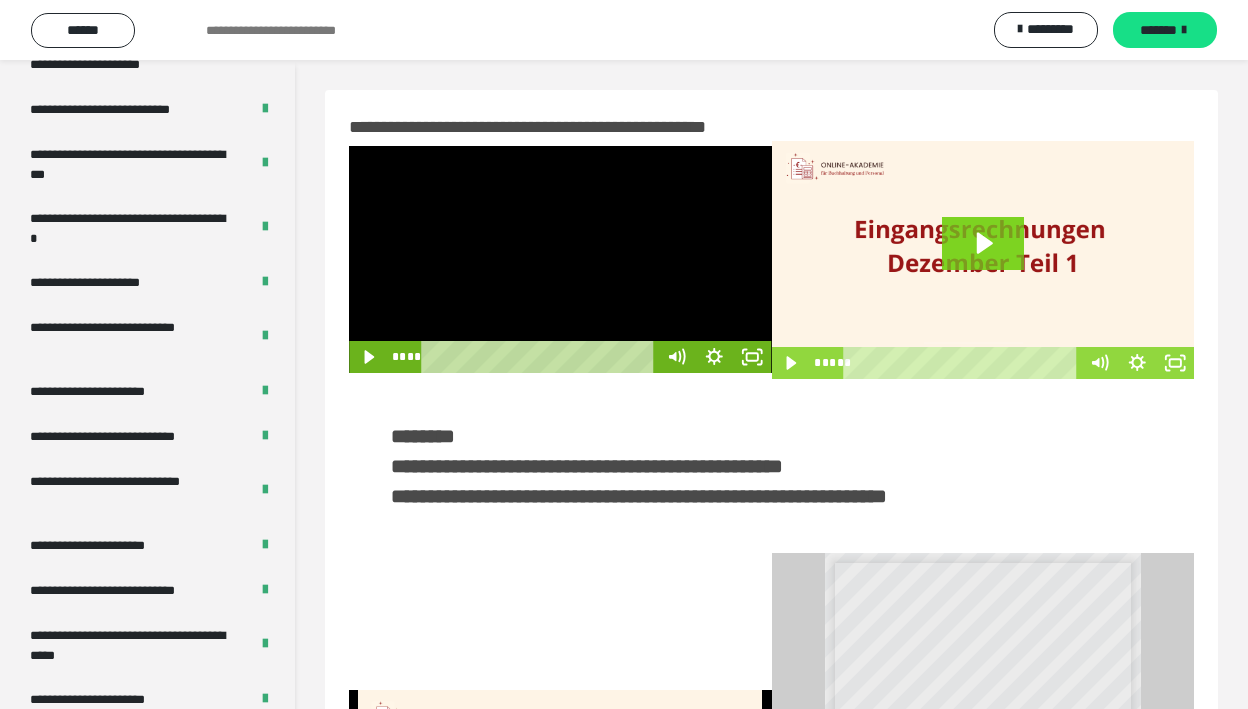 click at bounding box center (560, 259) 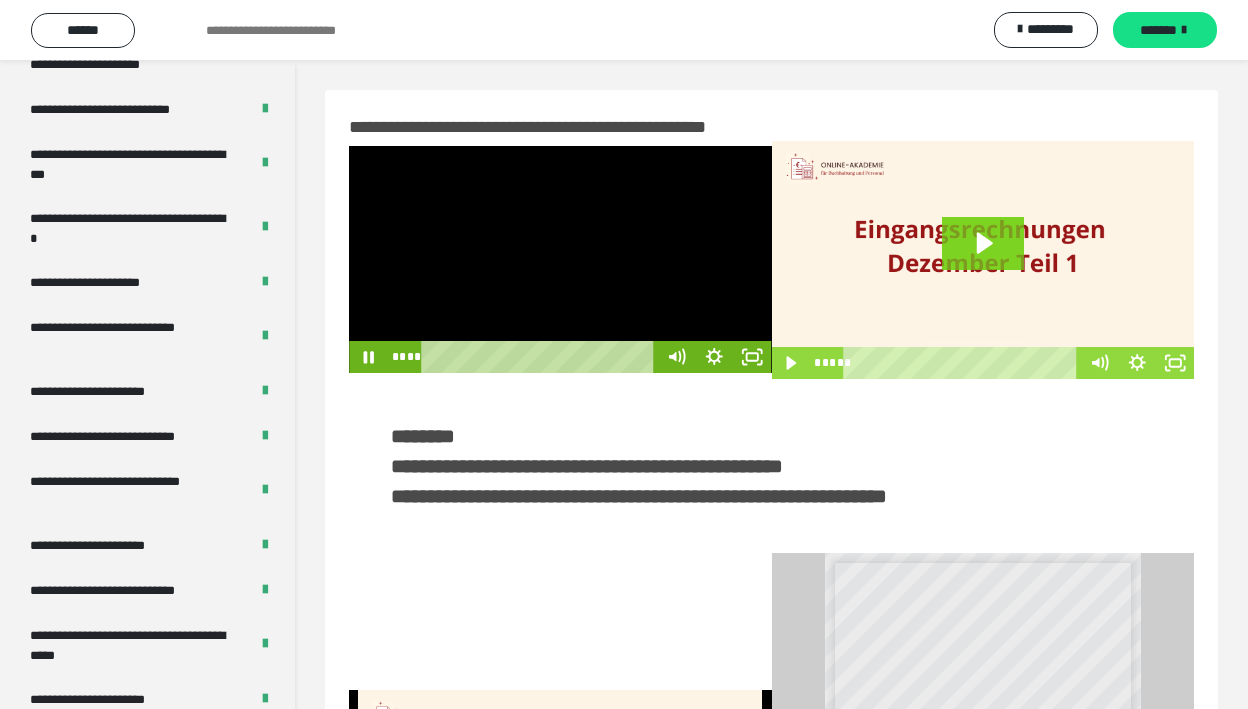 click at bounding box center (560, 259) 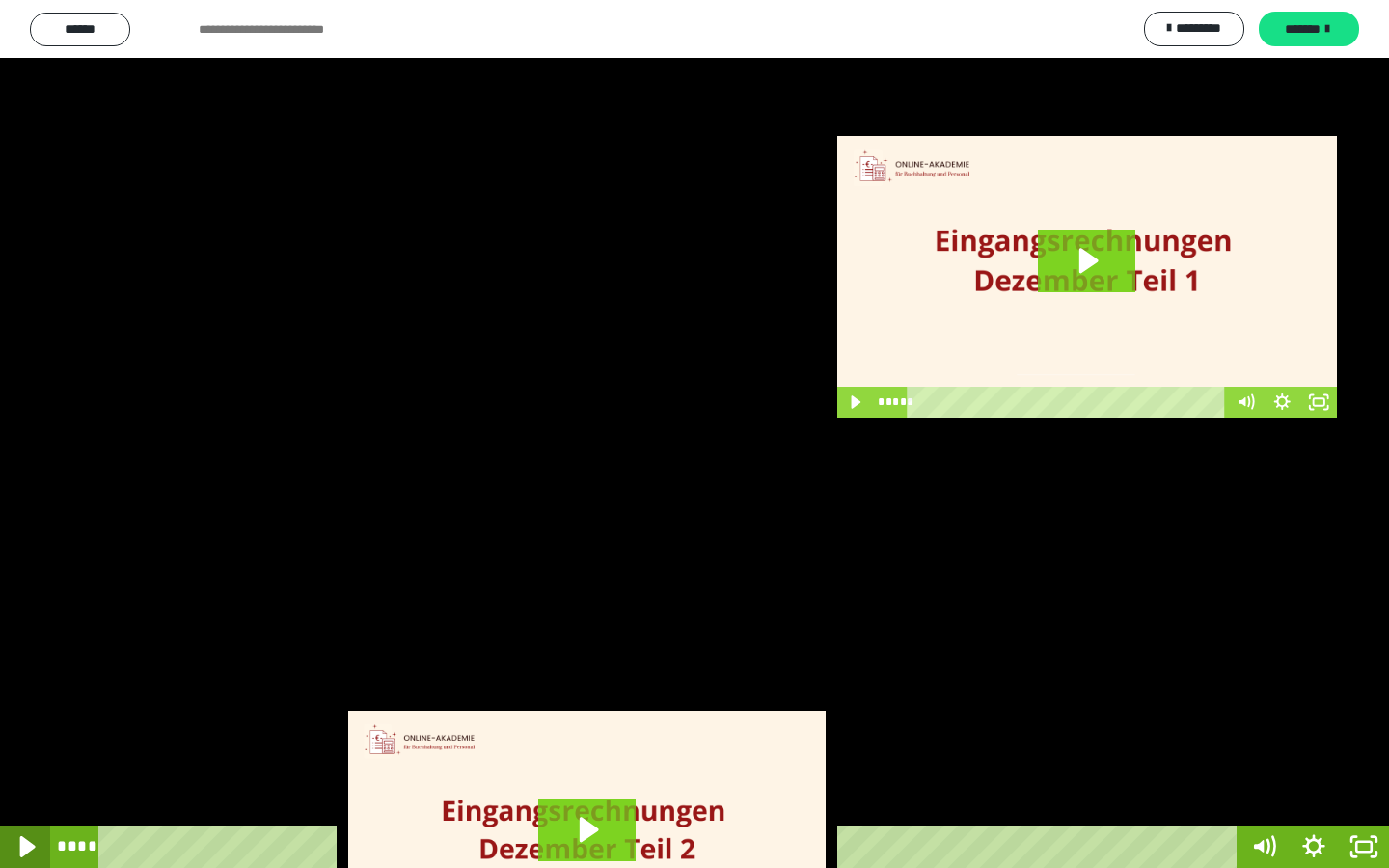 click 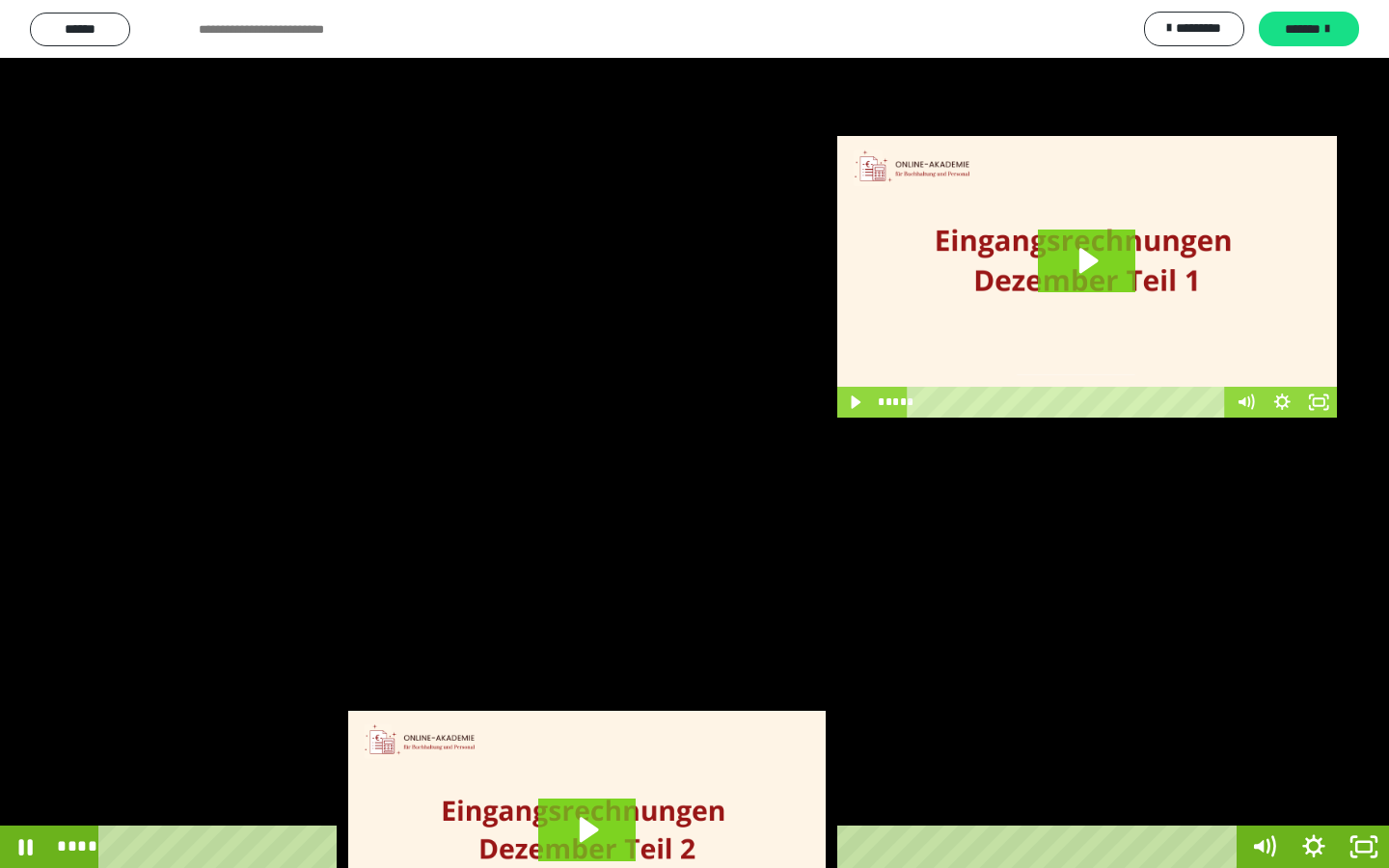 click on "****" at bounding box center [671, 847] 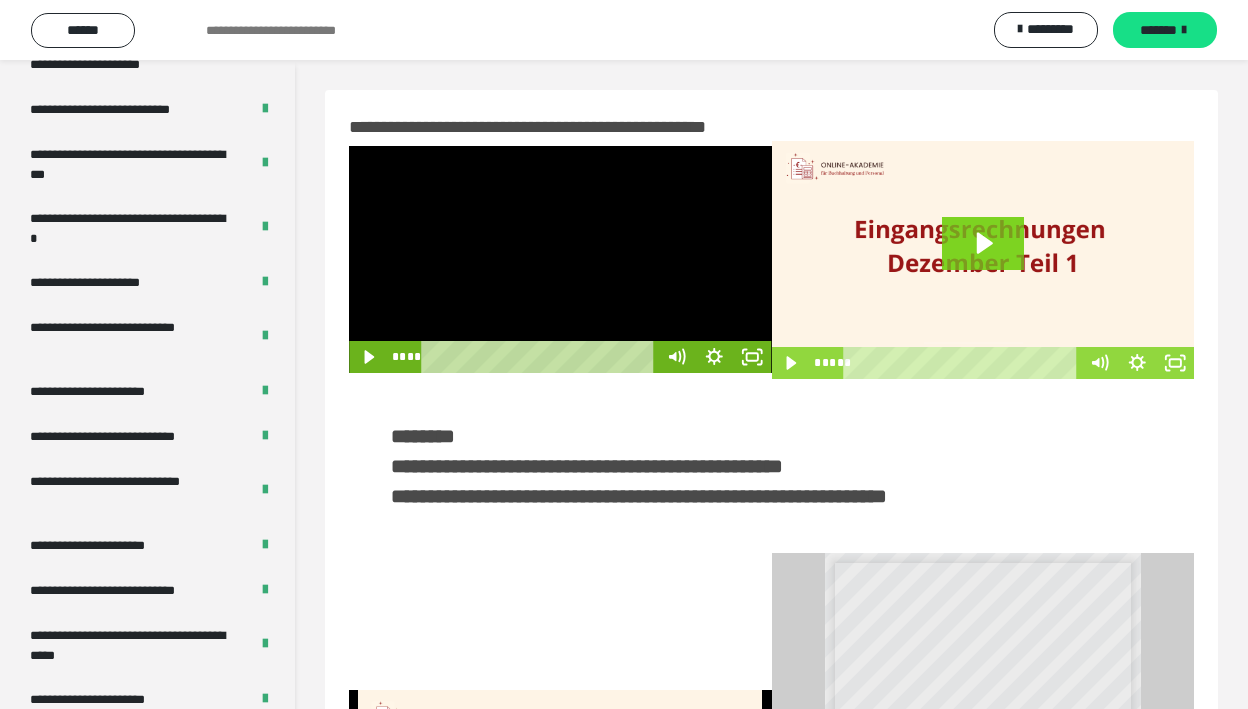 click at bounding box center [560, 259] 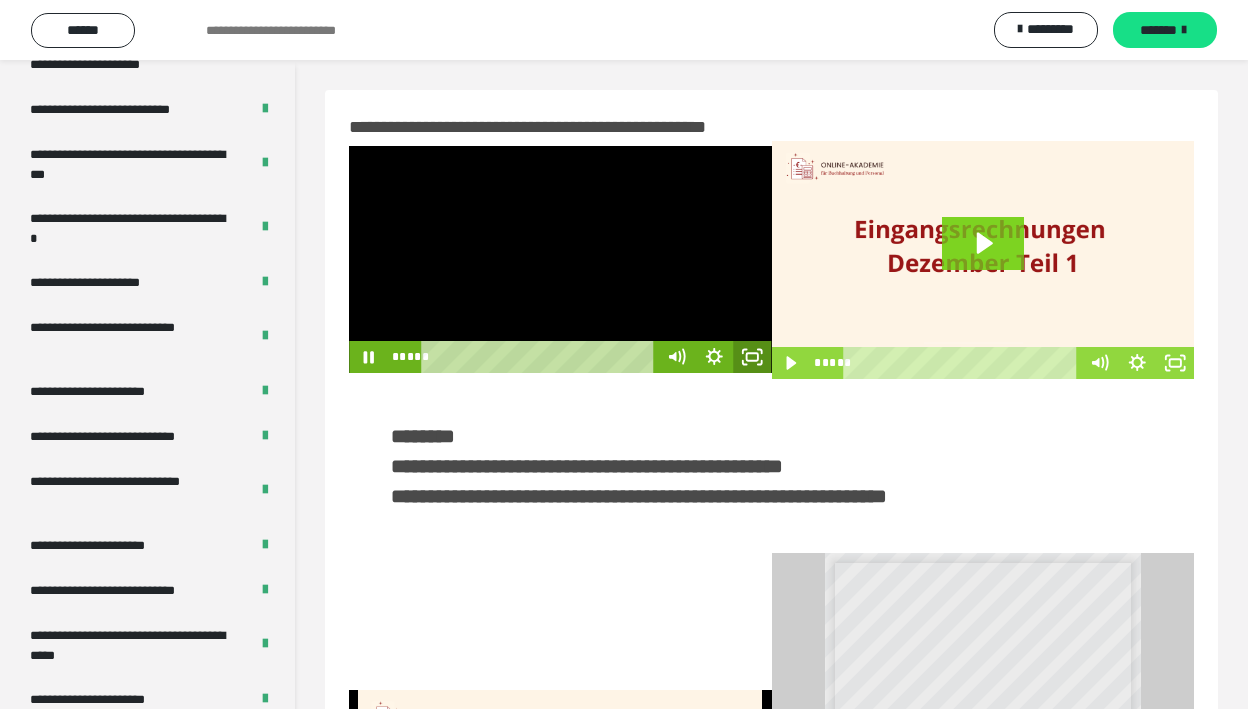 click 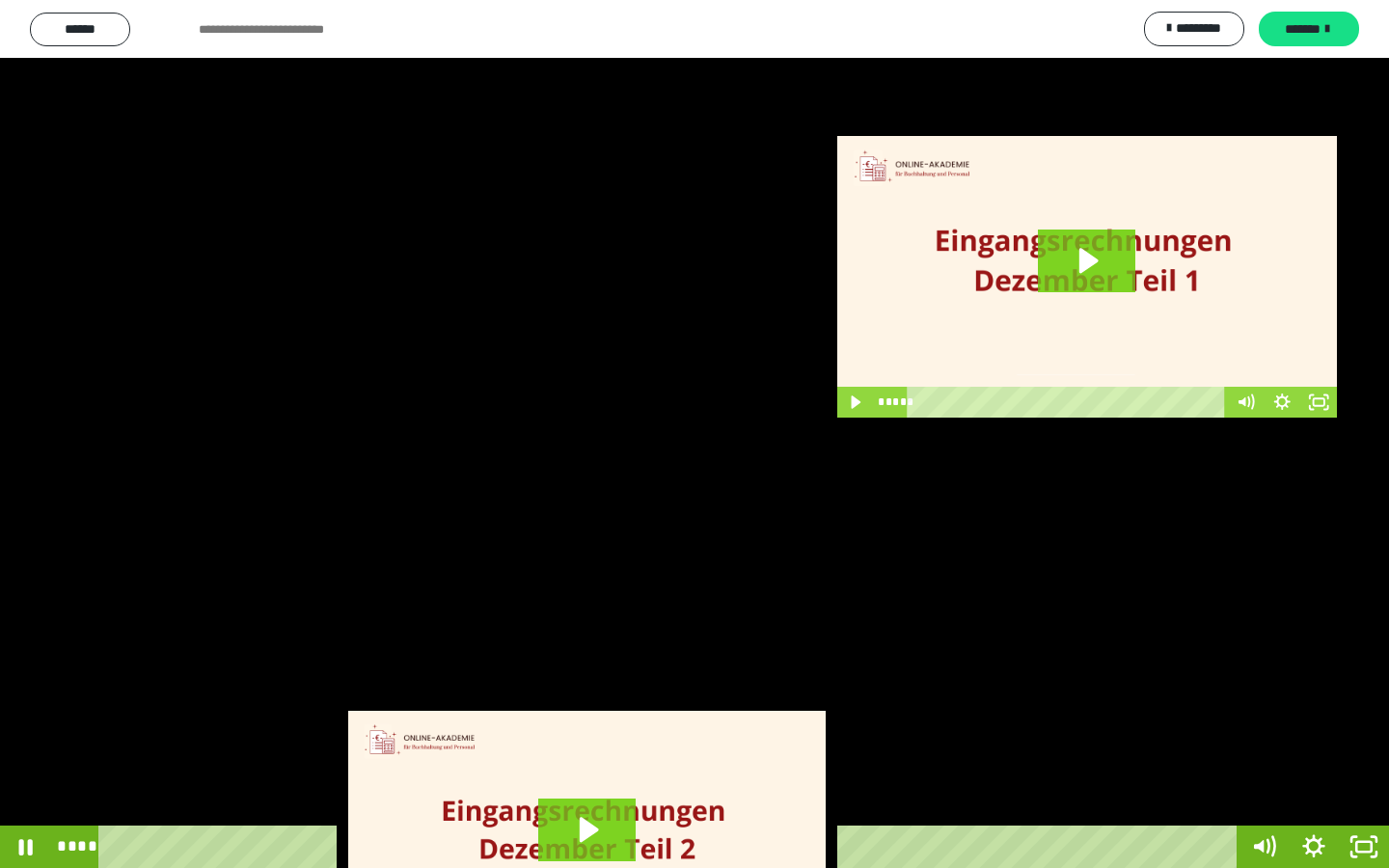 click on "****" at bounding box center [671, 847] 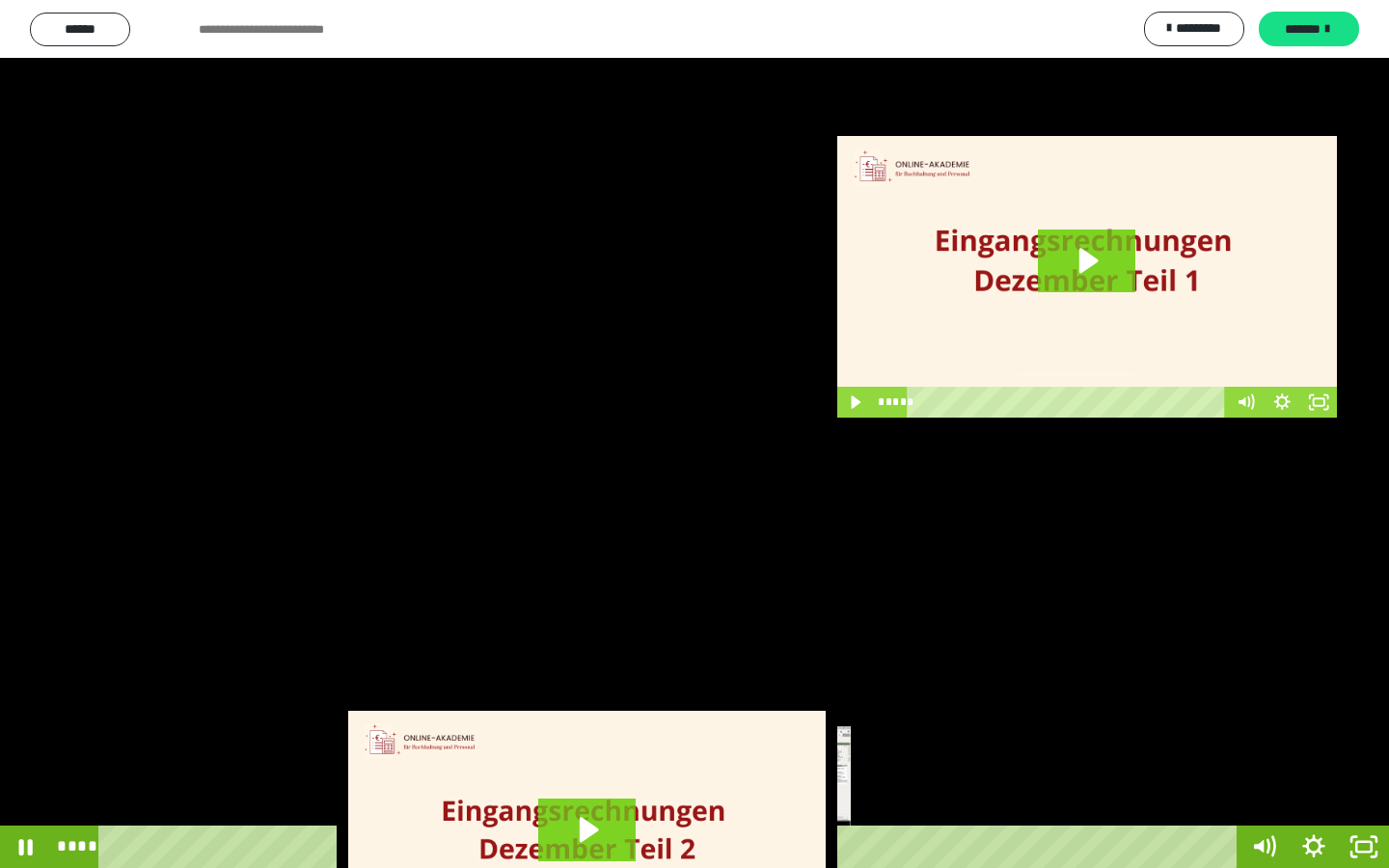 click on "****" at bounding box center (671, 847) 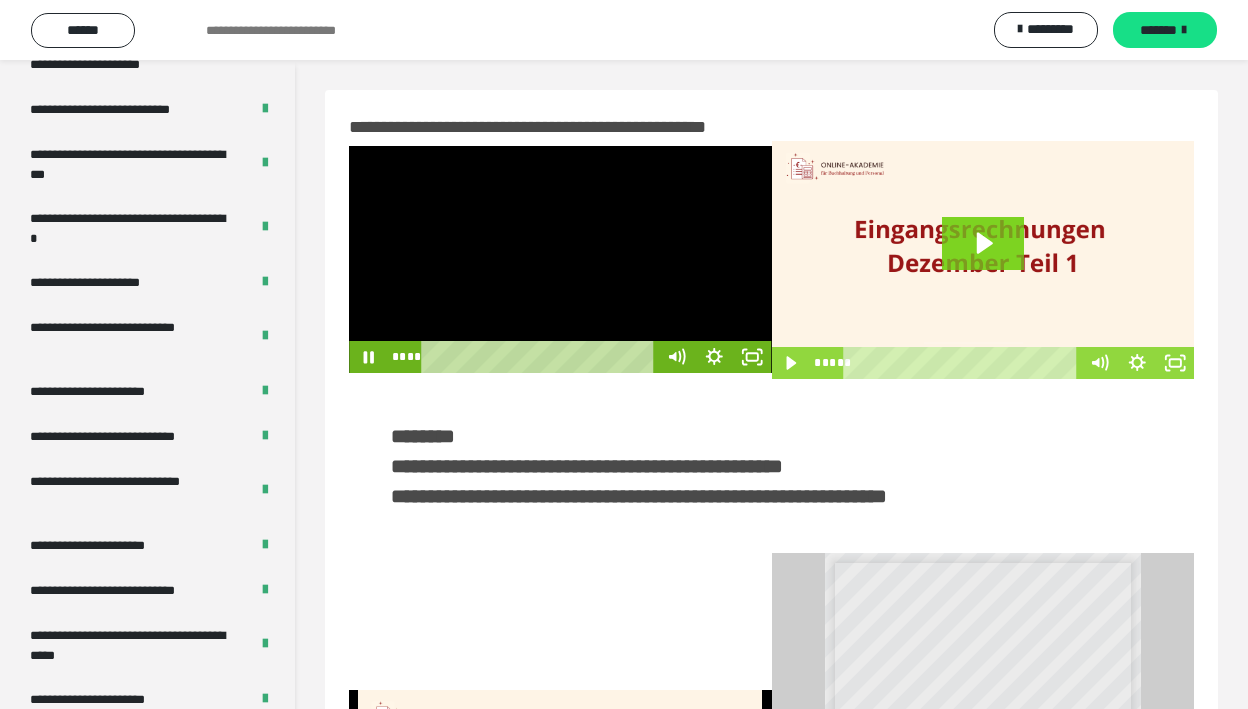 click at bounding box center (560, 259) 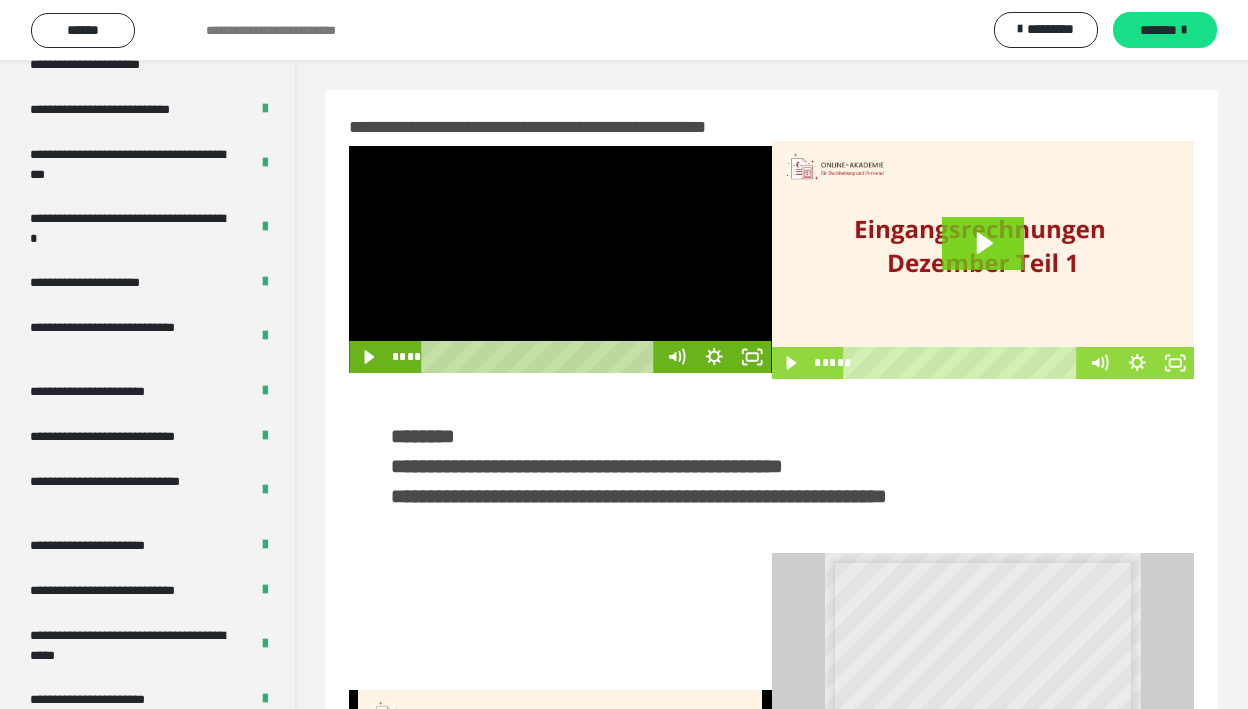 click at bounding box center [560, 259] 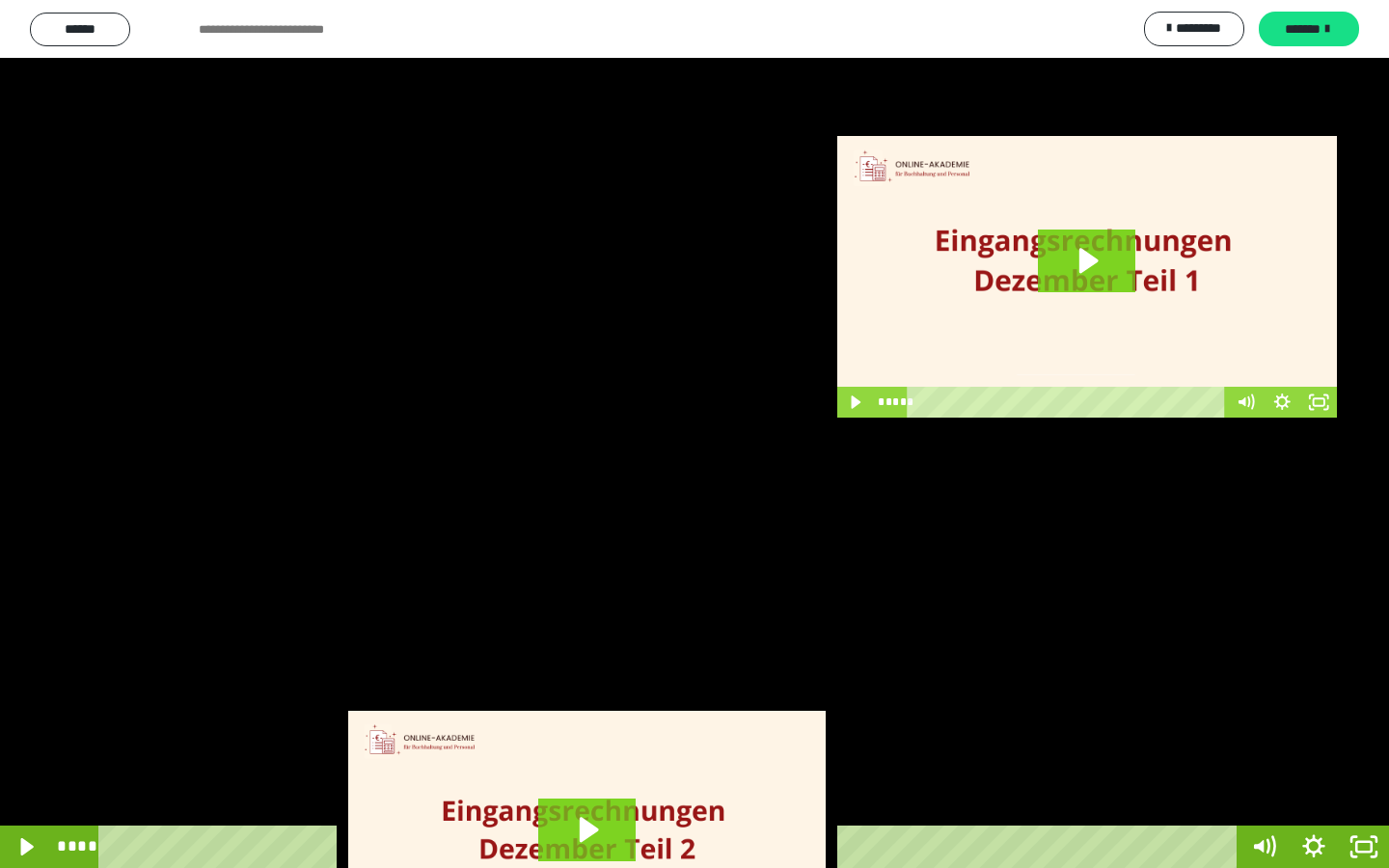 click at bounding box center [694, 434] 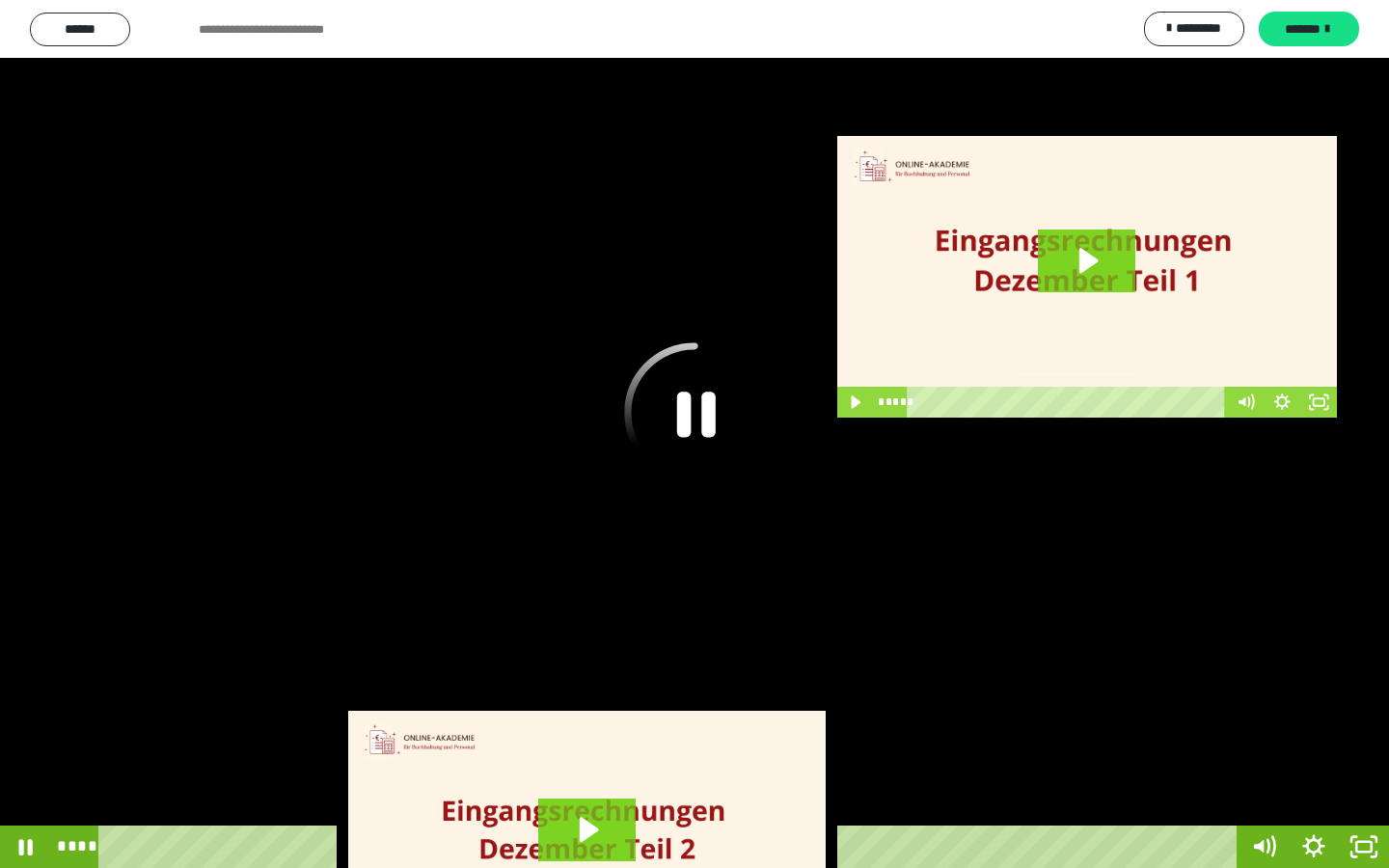 click at bounding box center (694, 434) 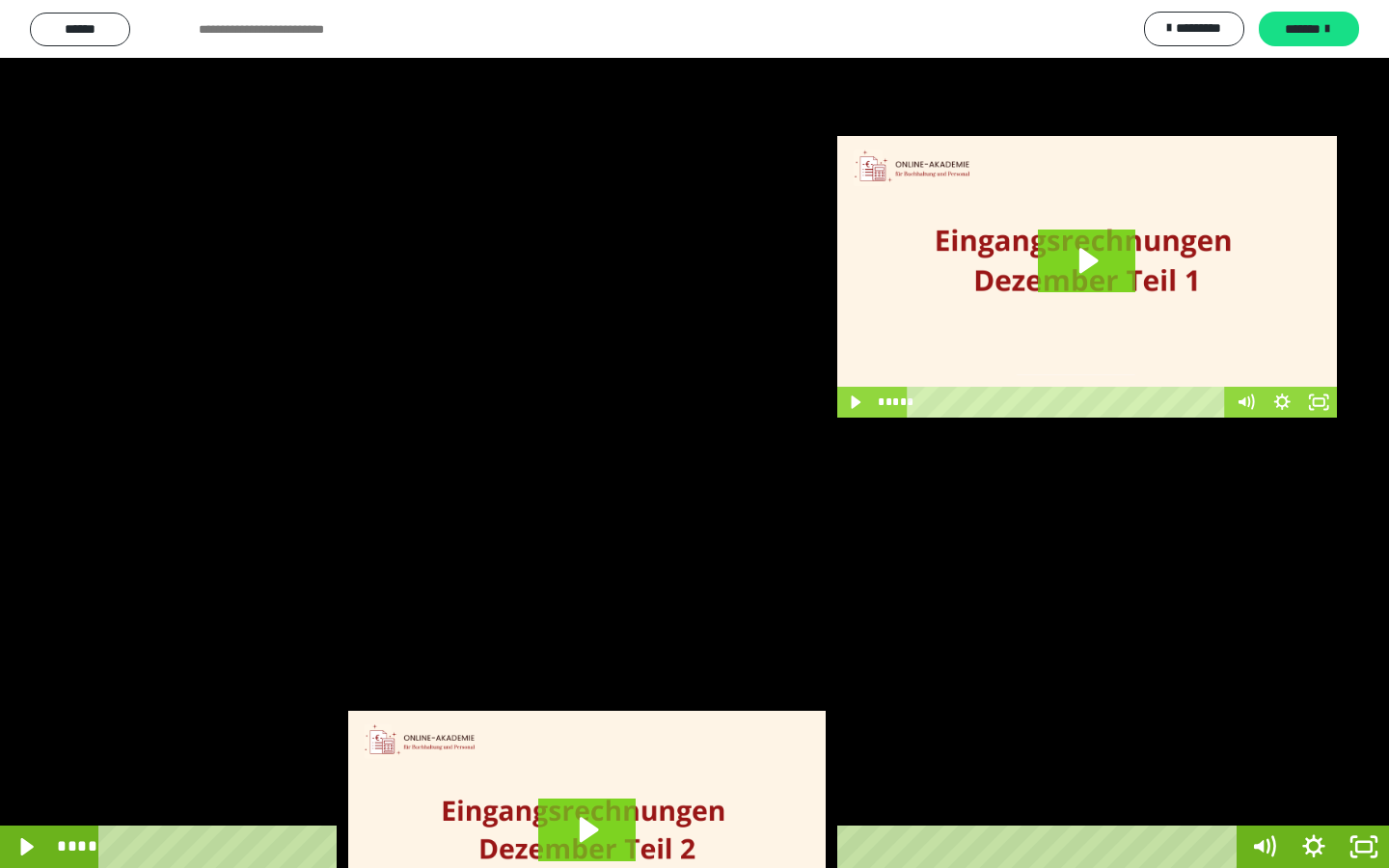 click at bounding box center (694, 434) 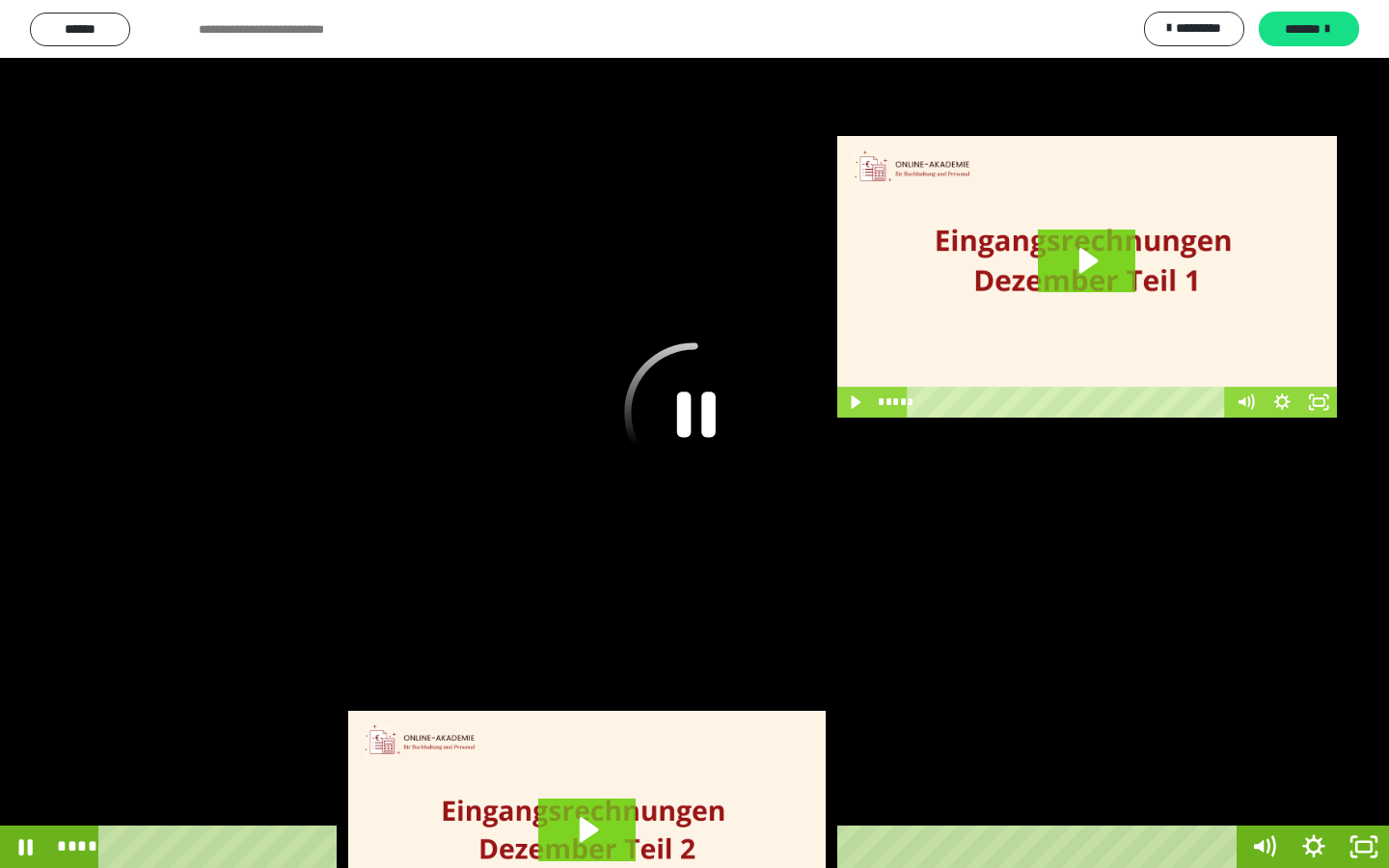 click at bounding box center [694, 434] 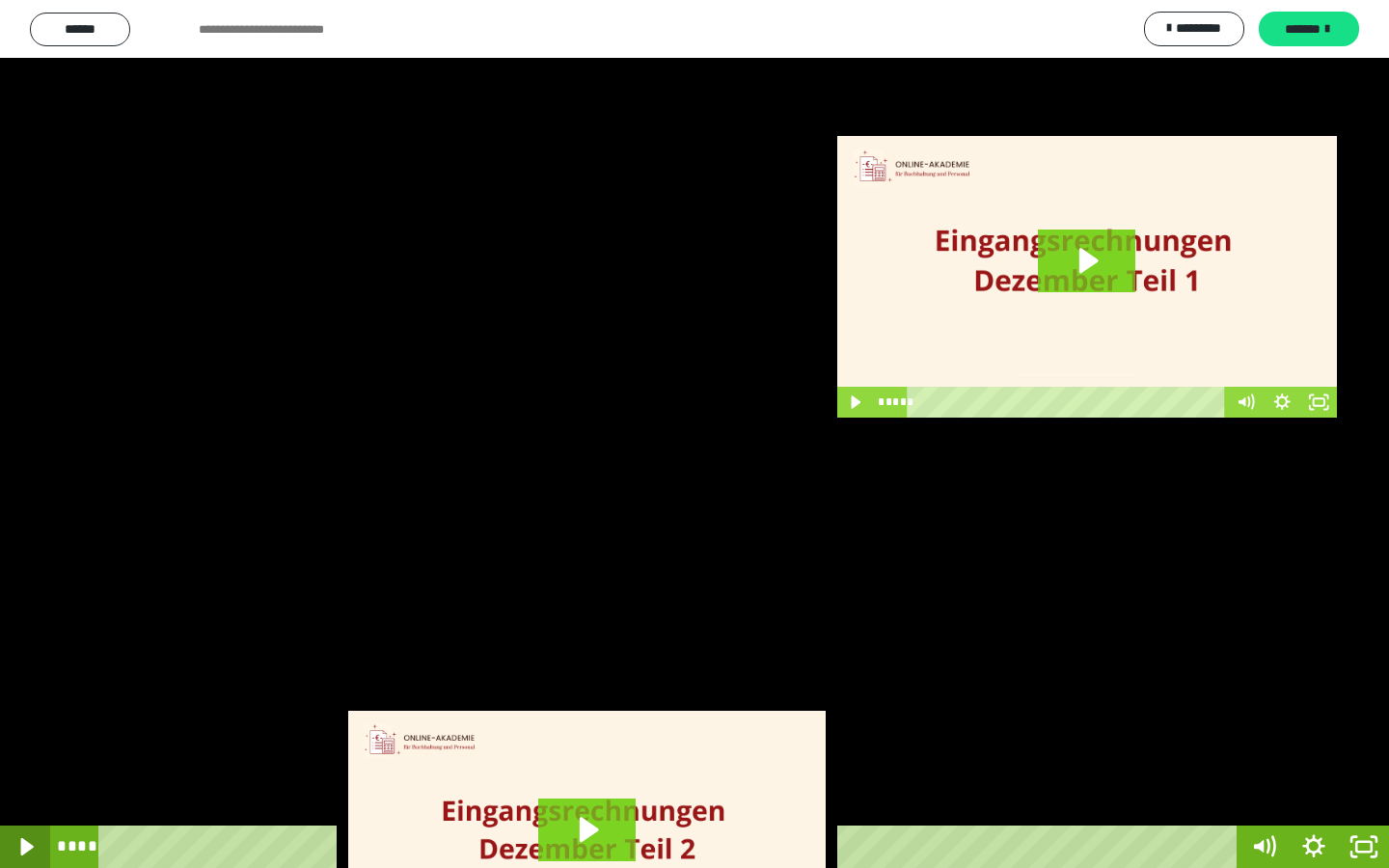 click 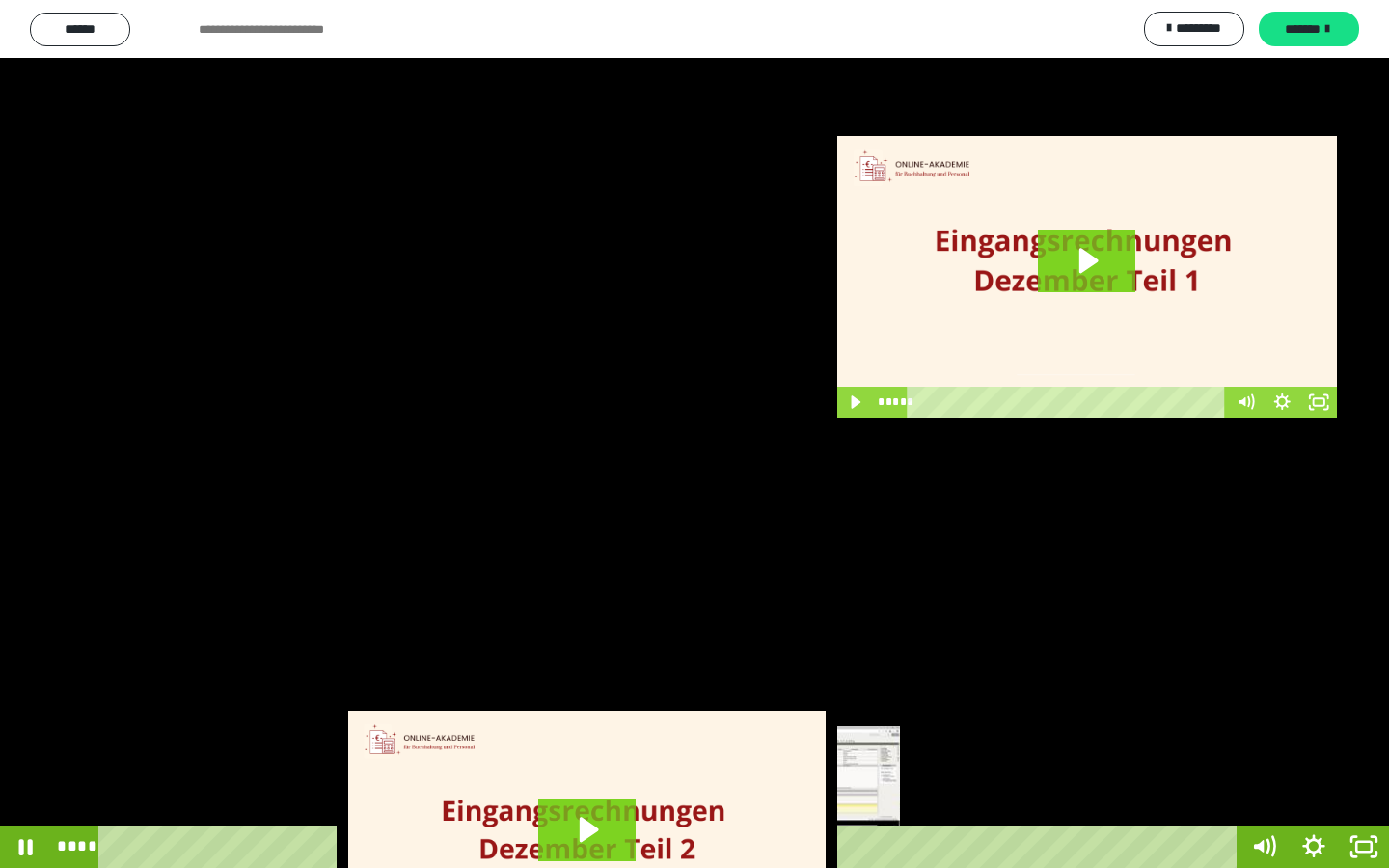 click on "****" at bounding box center (671, 847) 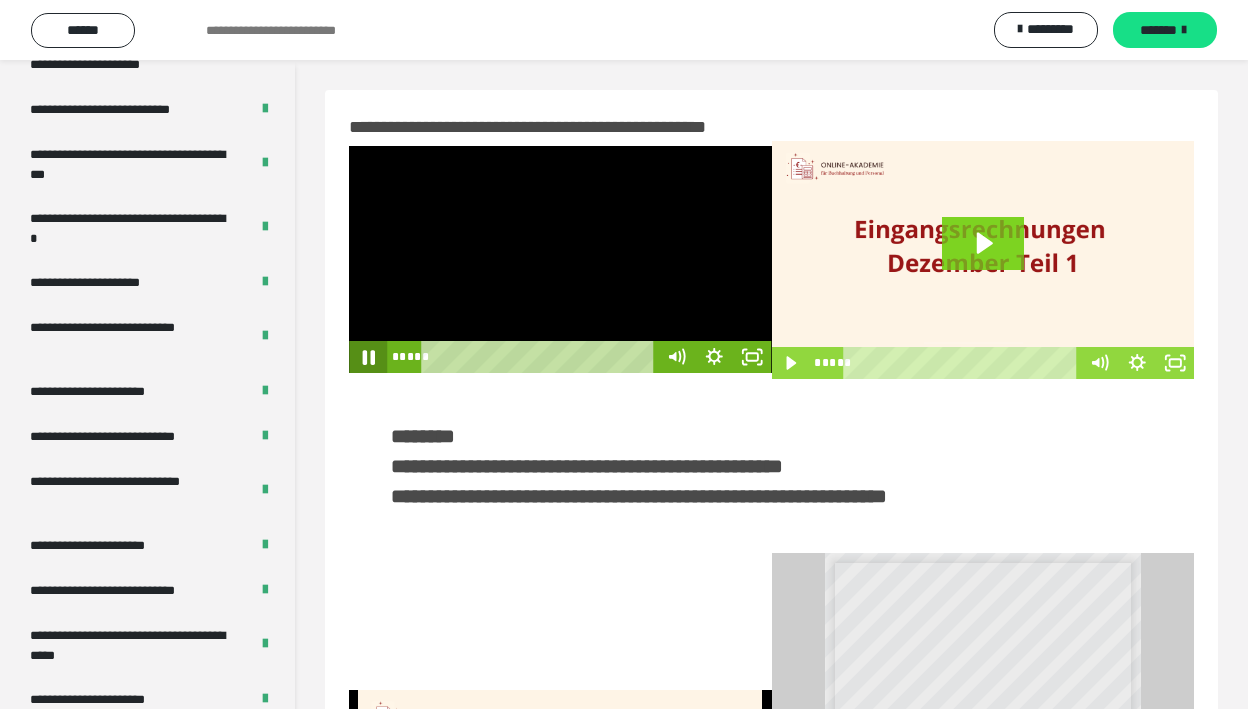 click 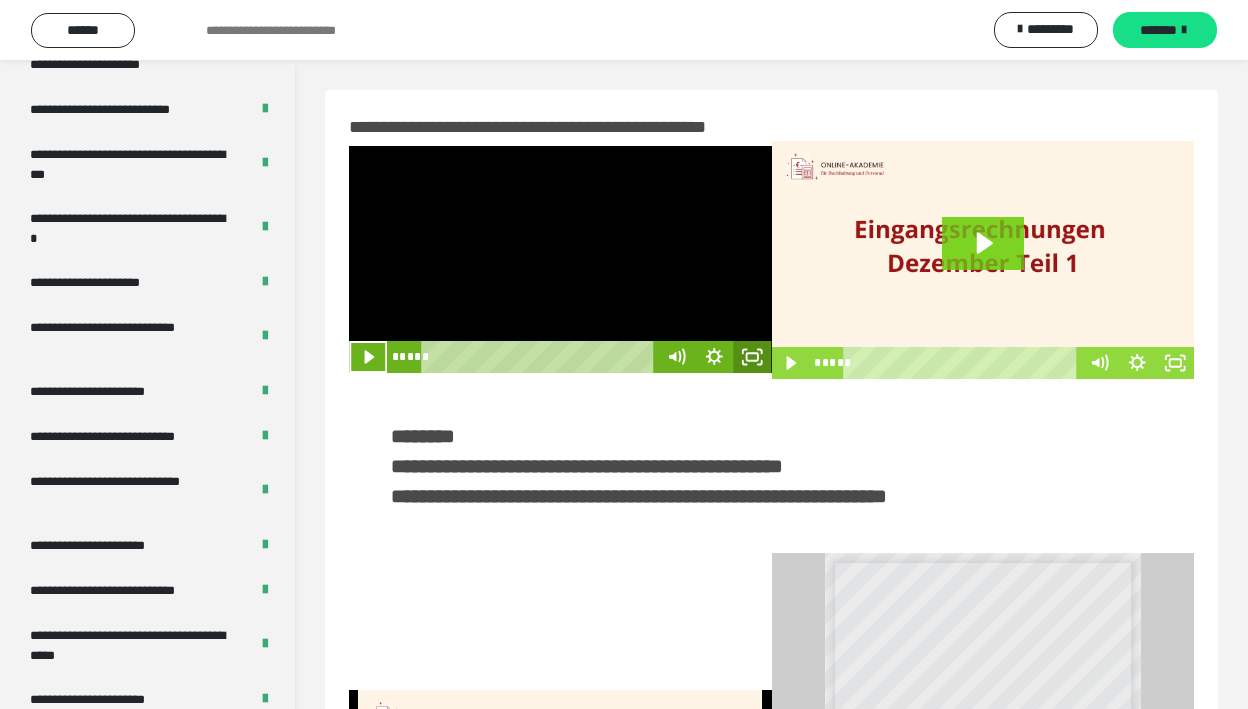 click 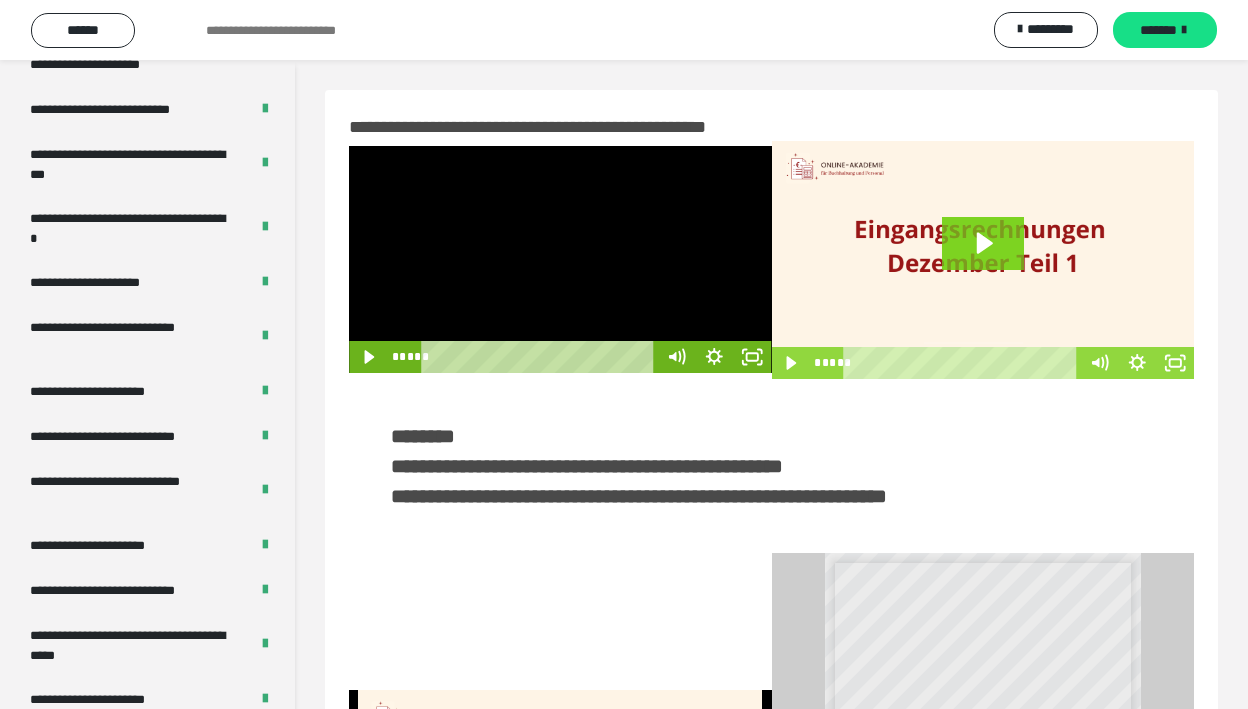click at bounding box center (560, 259) 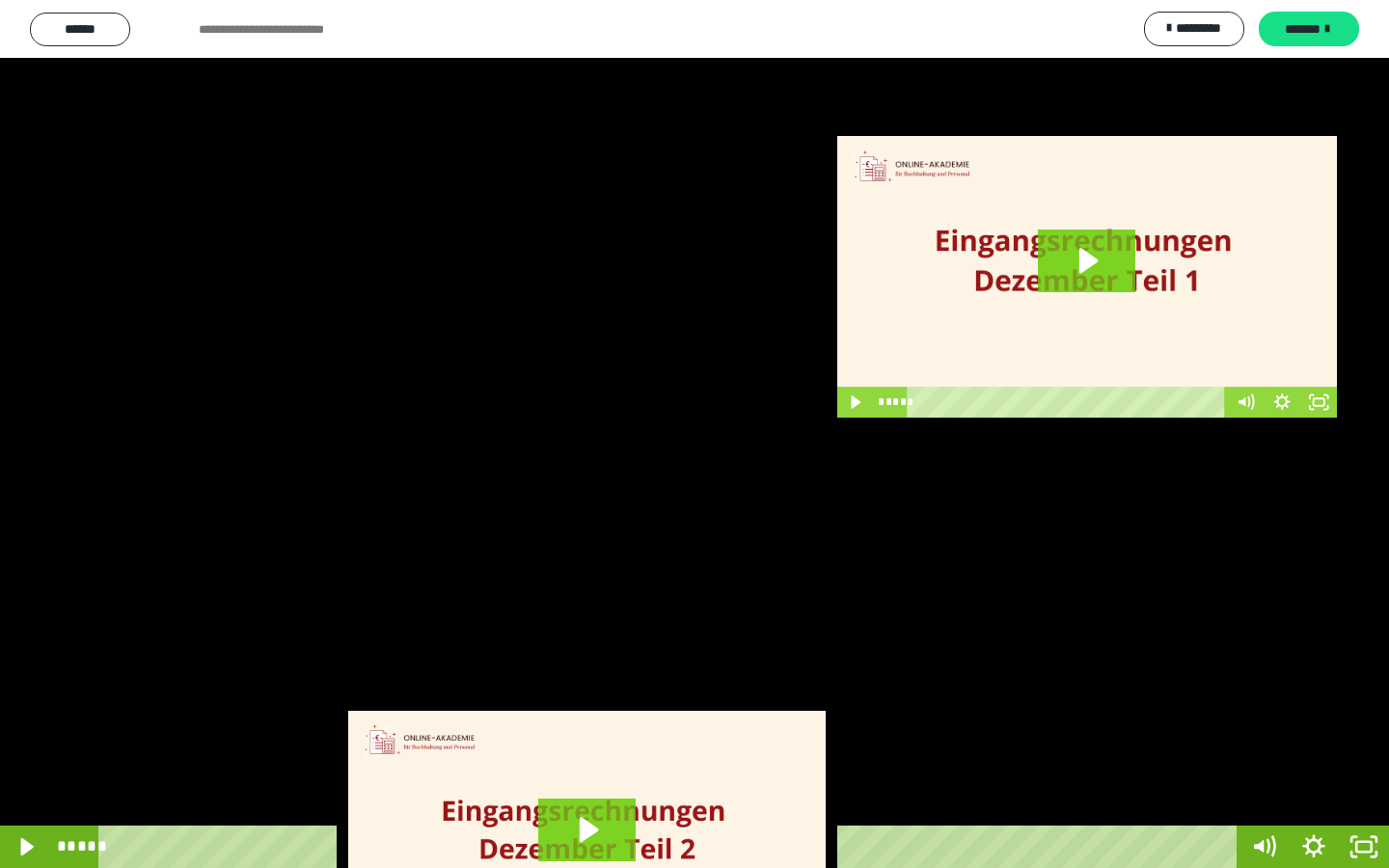 click at bounding box center (694, 434) 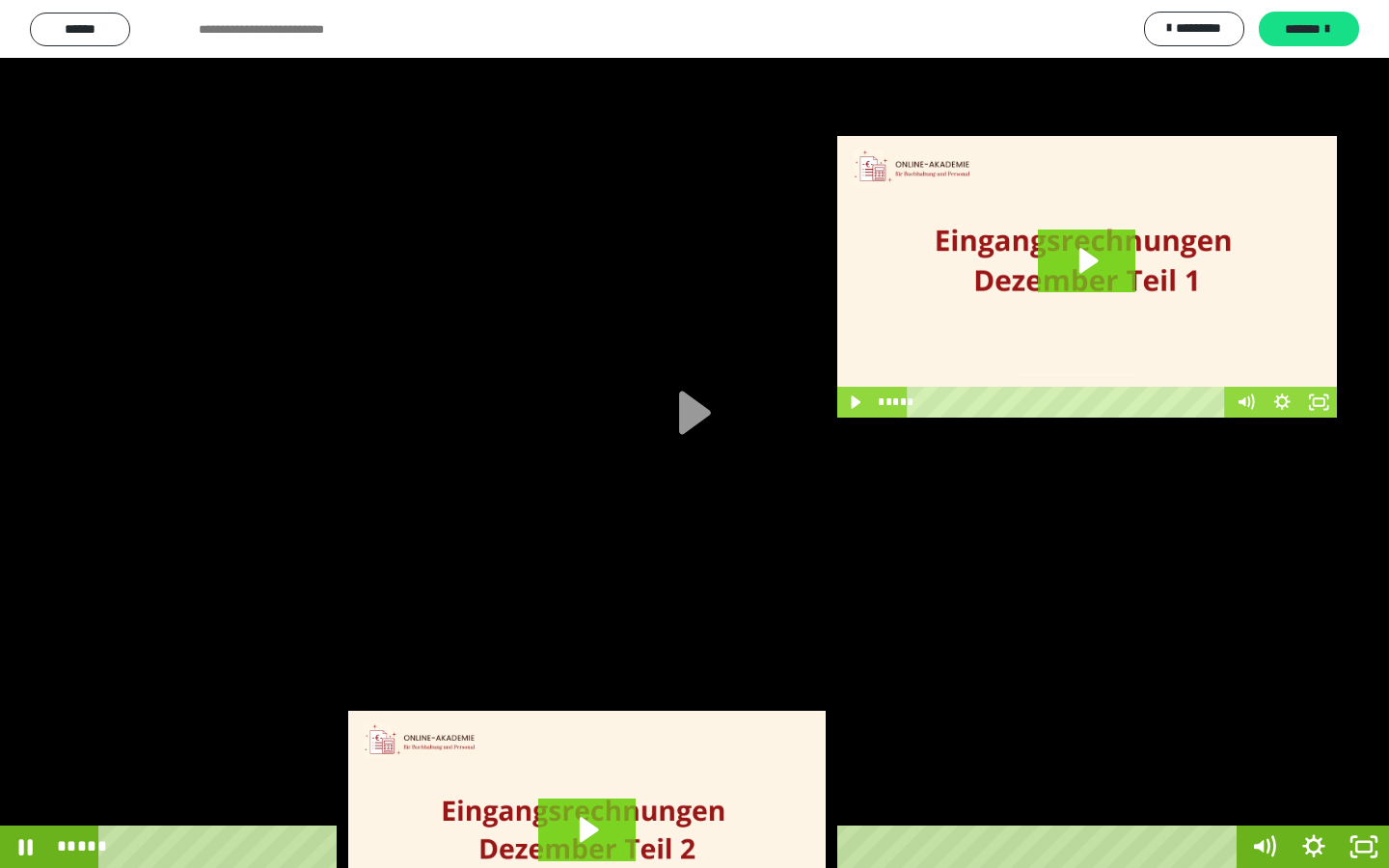click at bounding box center [694, 434] 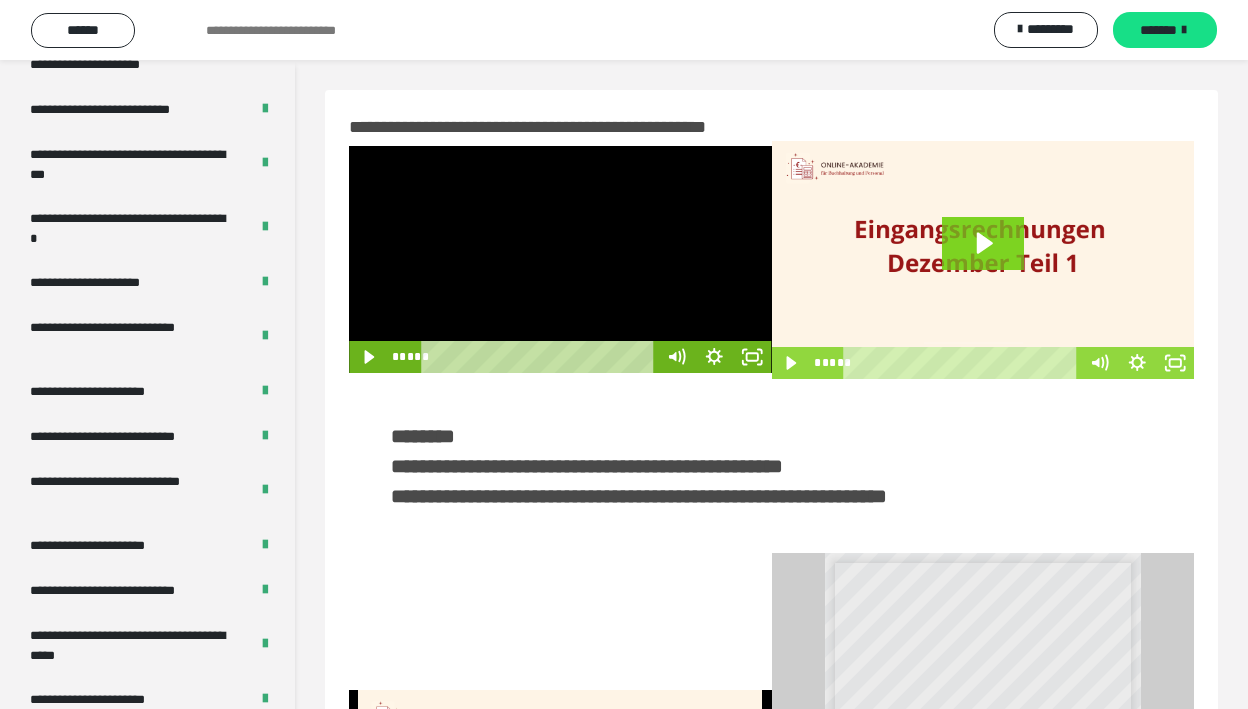 click at bounding box center (560, 259) 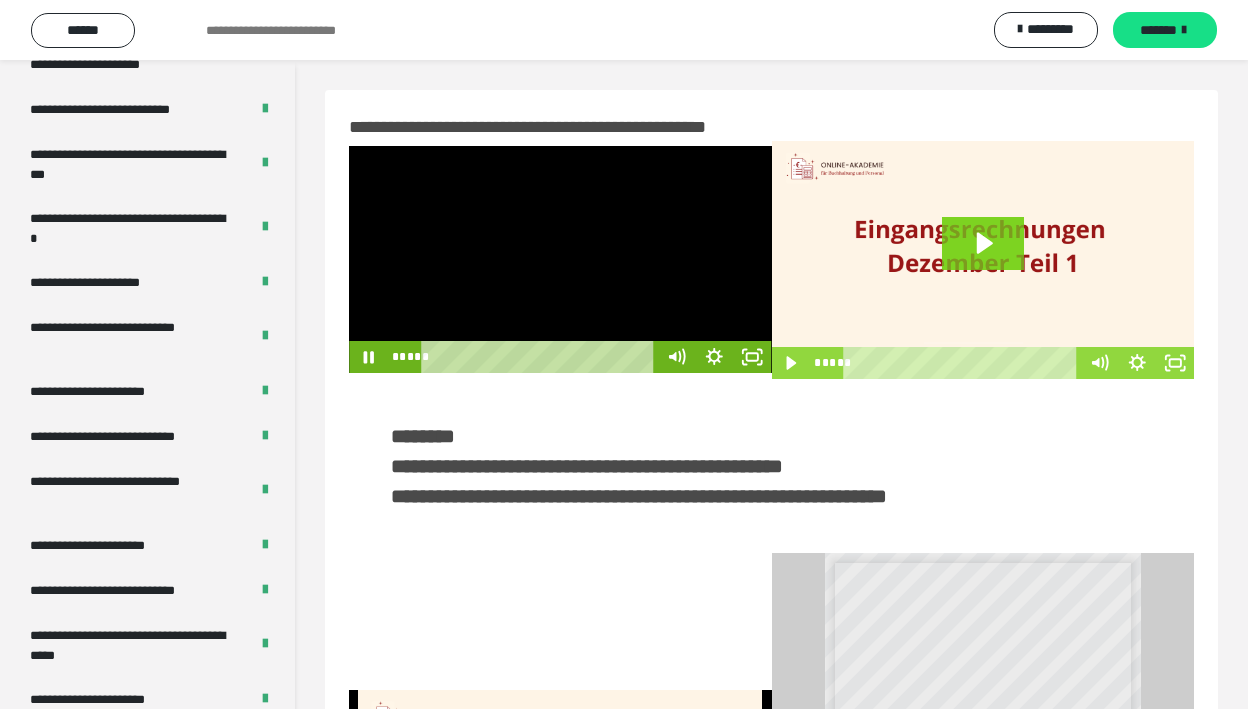 click at bounding box center (560, 259) 